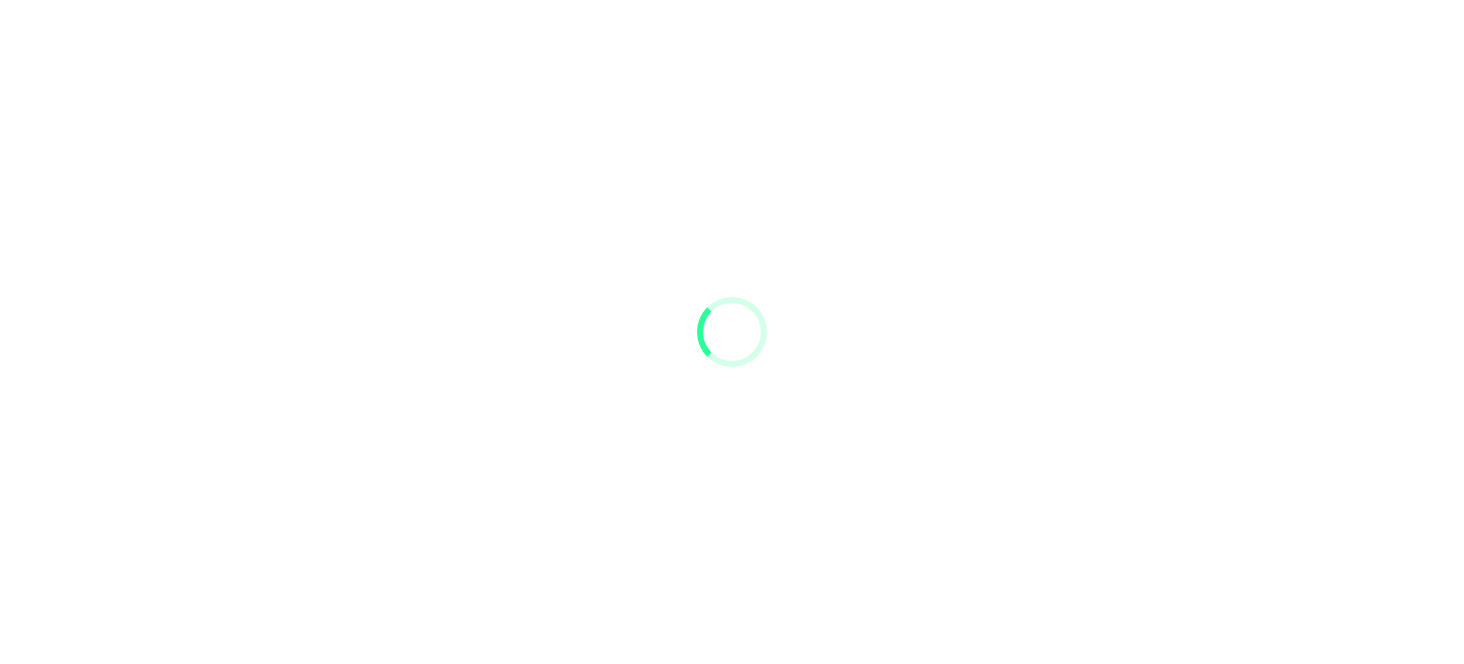 scroll, scrollTop: 0, scrollLeft: 0, axis: both 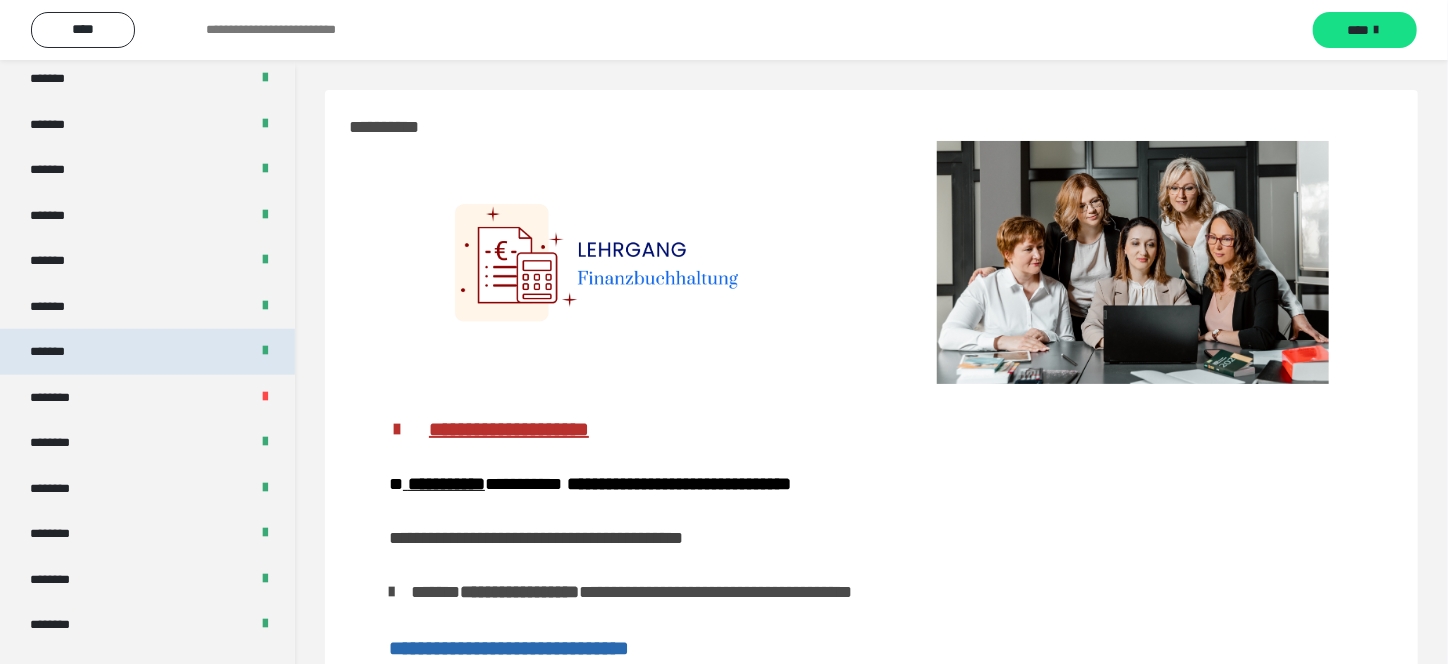 click on "*******" at bounding box center (147, 352) 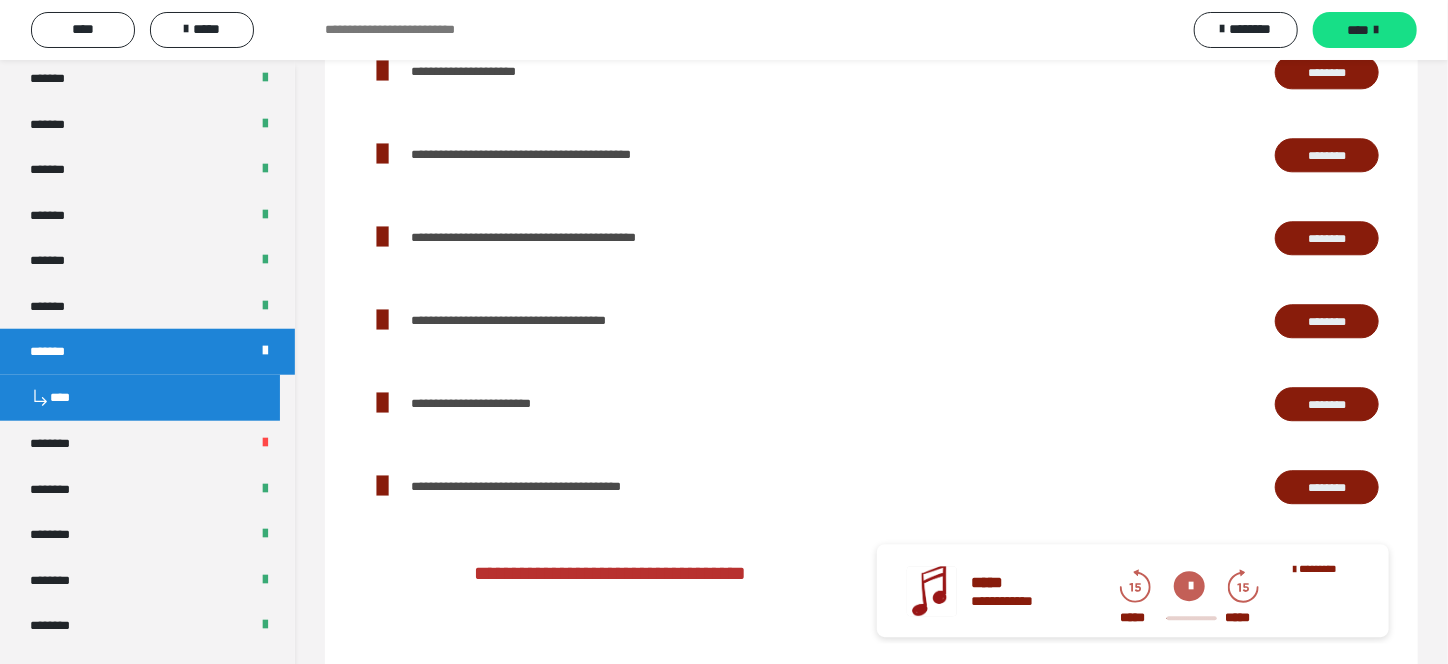 scroll, scrollTop: 2499, scrollLeft: 0, axis: vertical 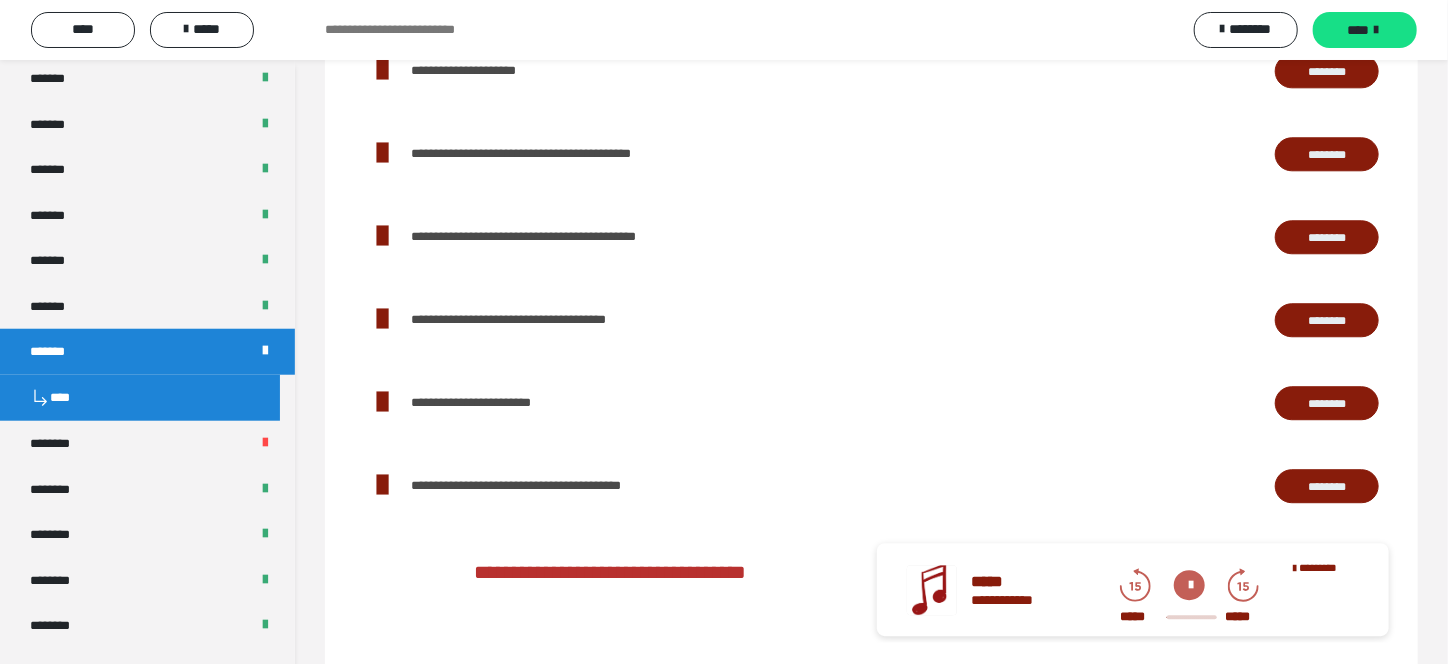 click on "********" at bounding box center (1327, 403) 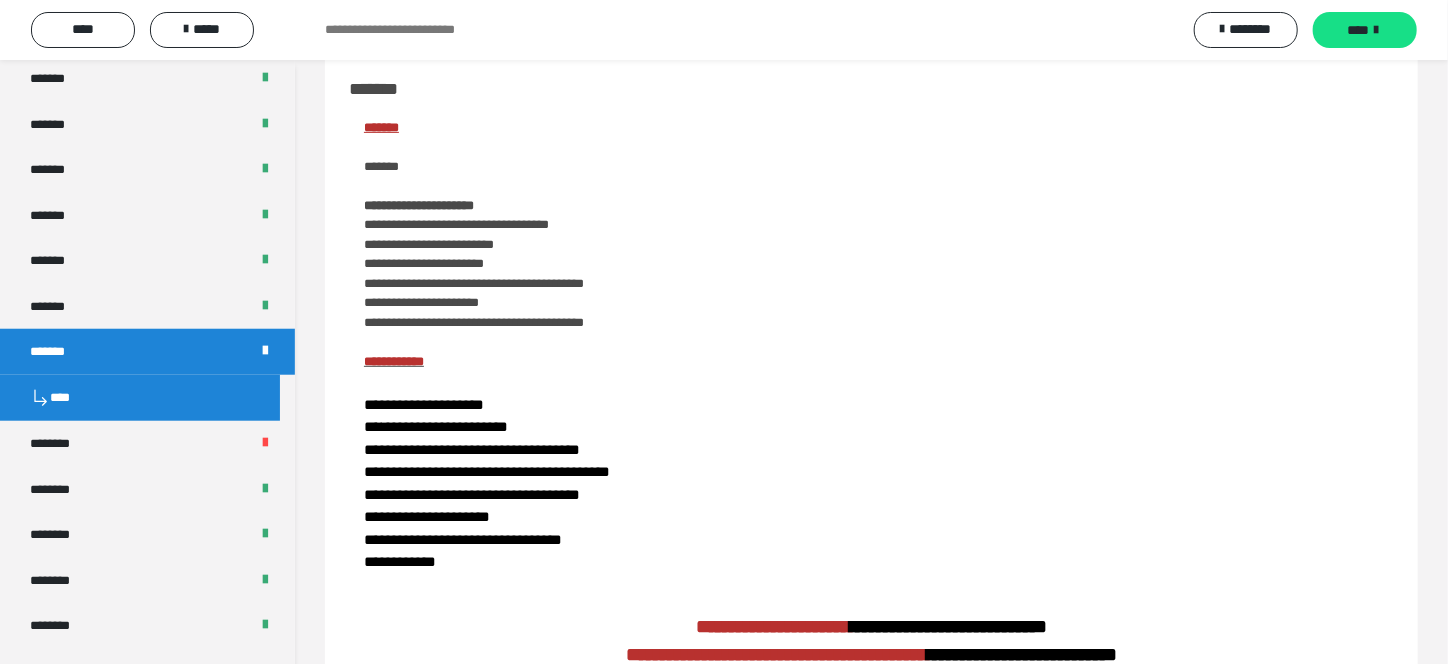 scroll, scrollTop: 0, scrollLeft: 0, axis: both 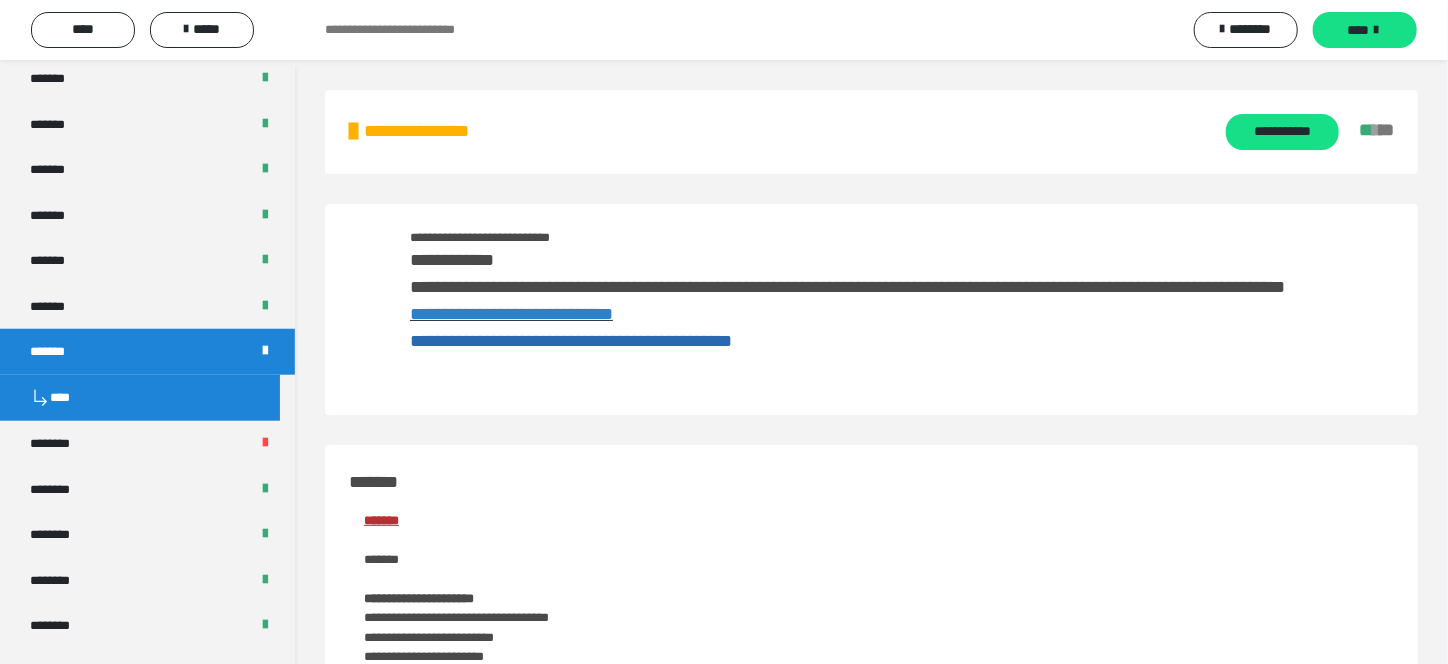 click on "**********" at bounding box center (511, 314) 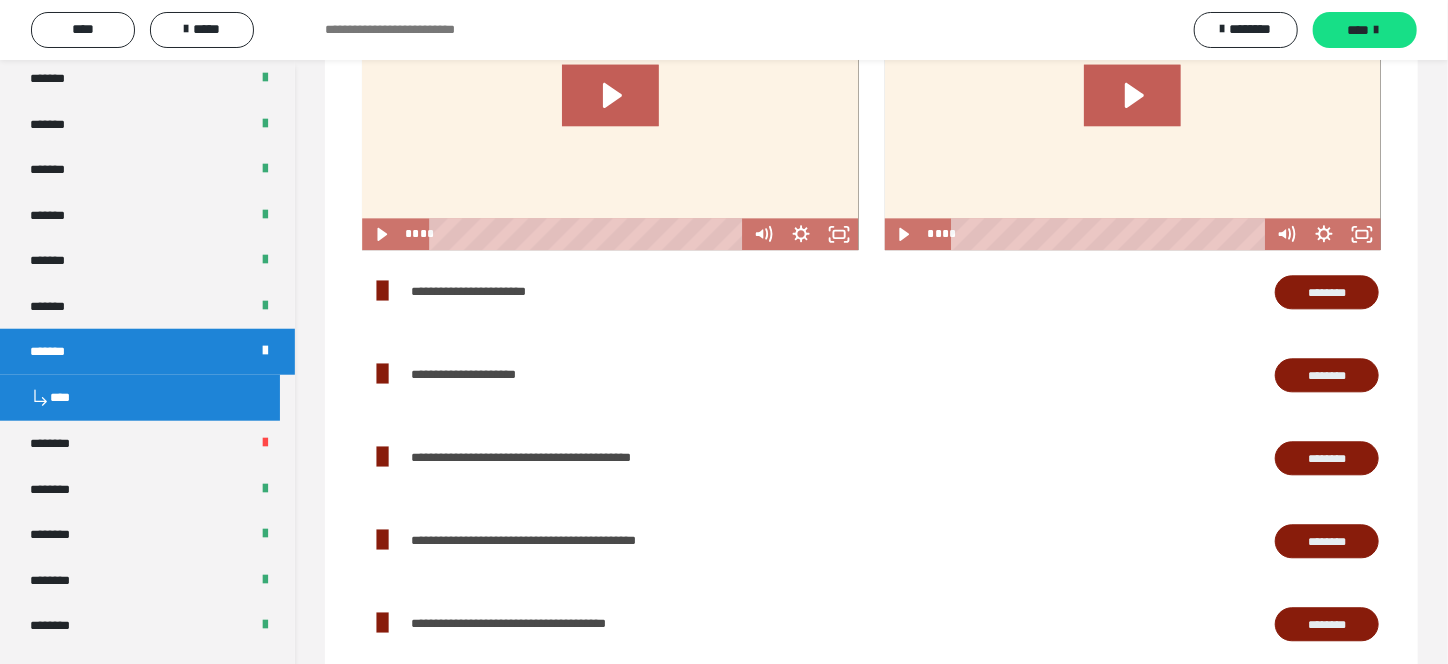 scroll, scrollTop: 2400, scrollLeft: 0, axis: vertical 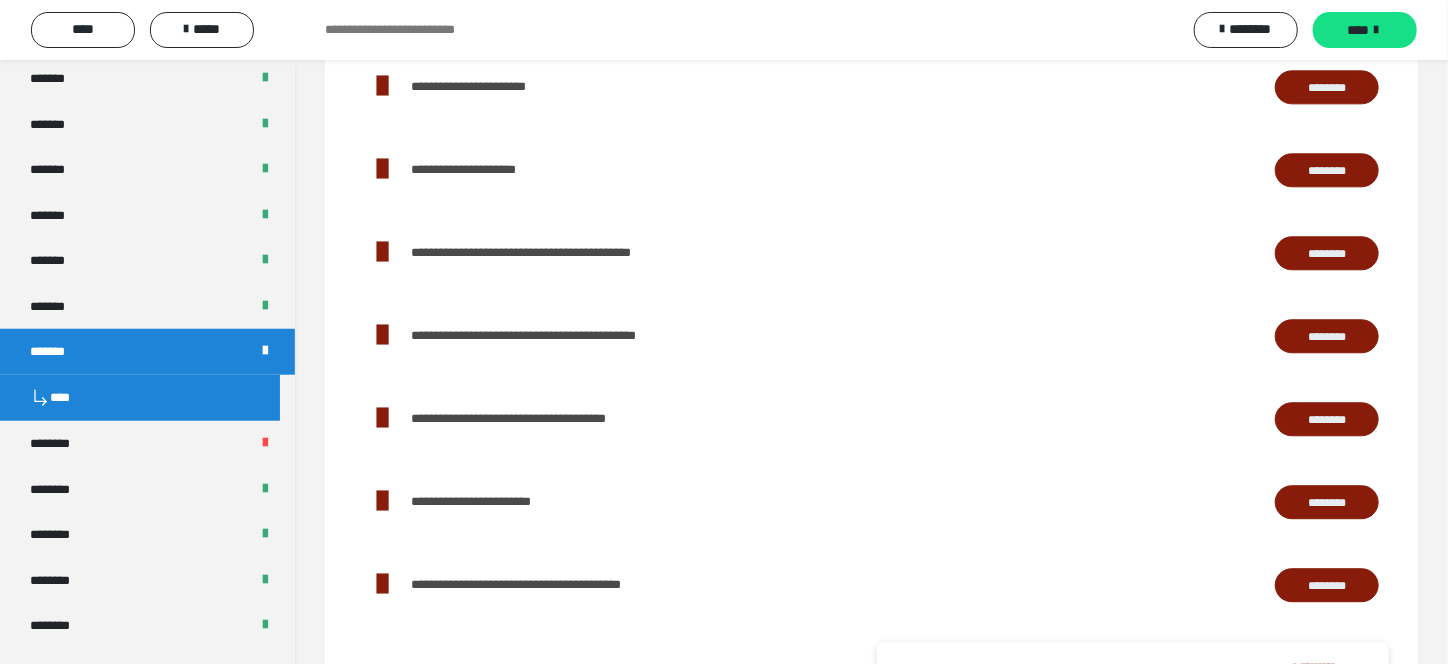 click on "********" at bounding box center [1327, 87] 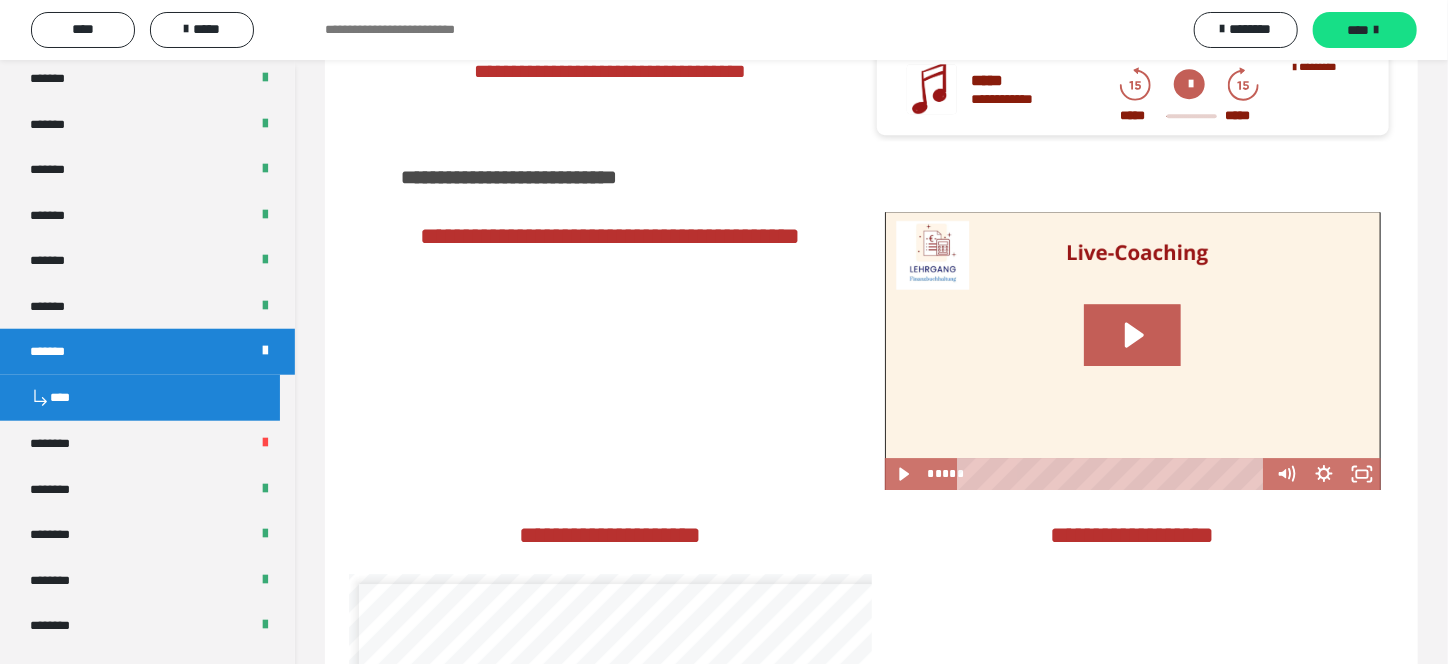 scroll, scrollTop: 3400, scrollLeft: 0, axis: vertical 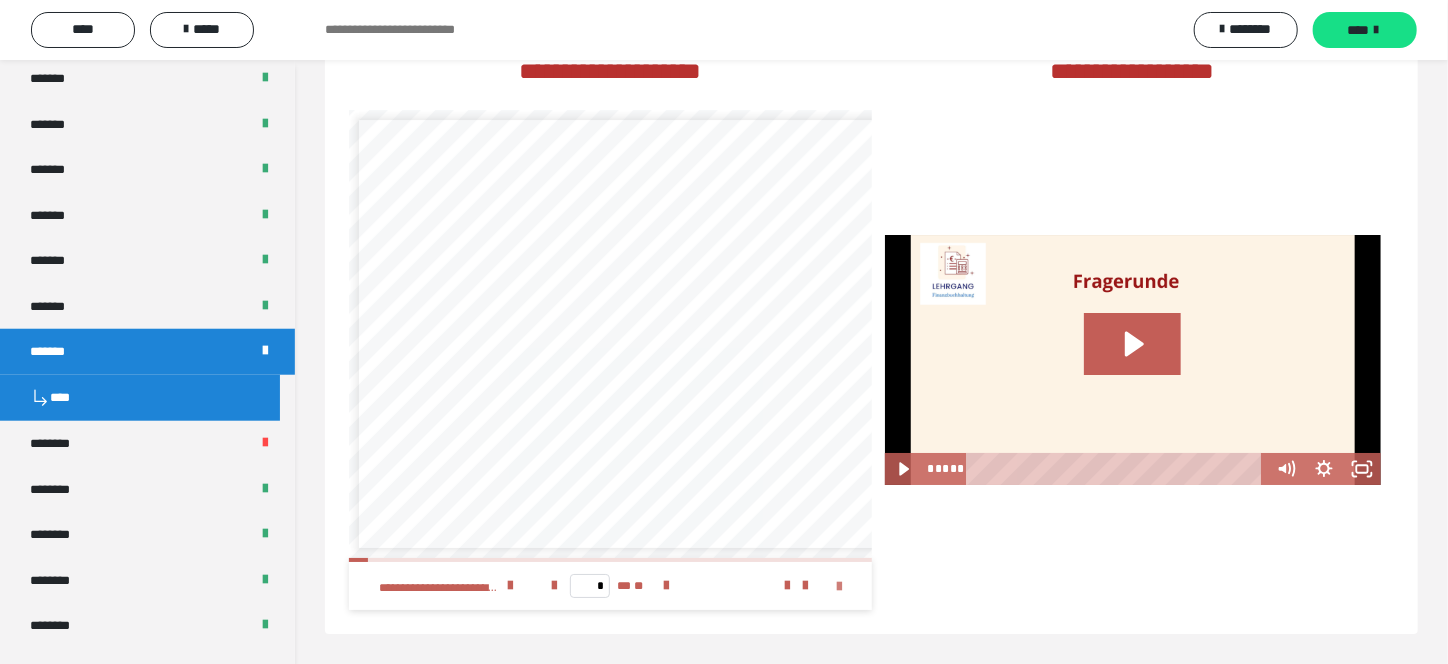 click at bounding box center [840, 587] 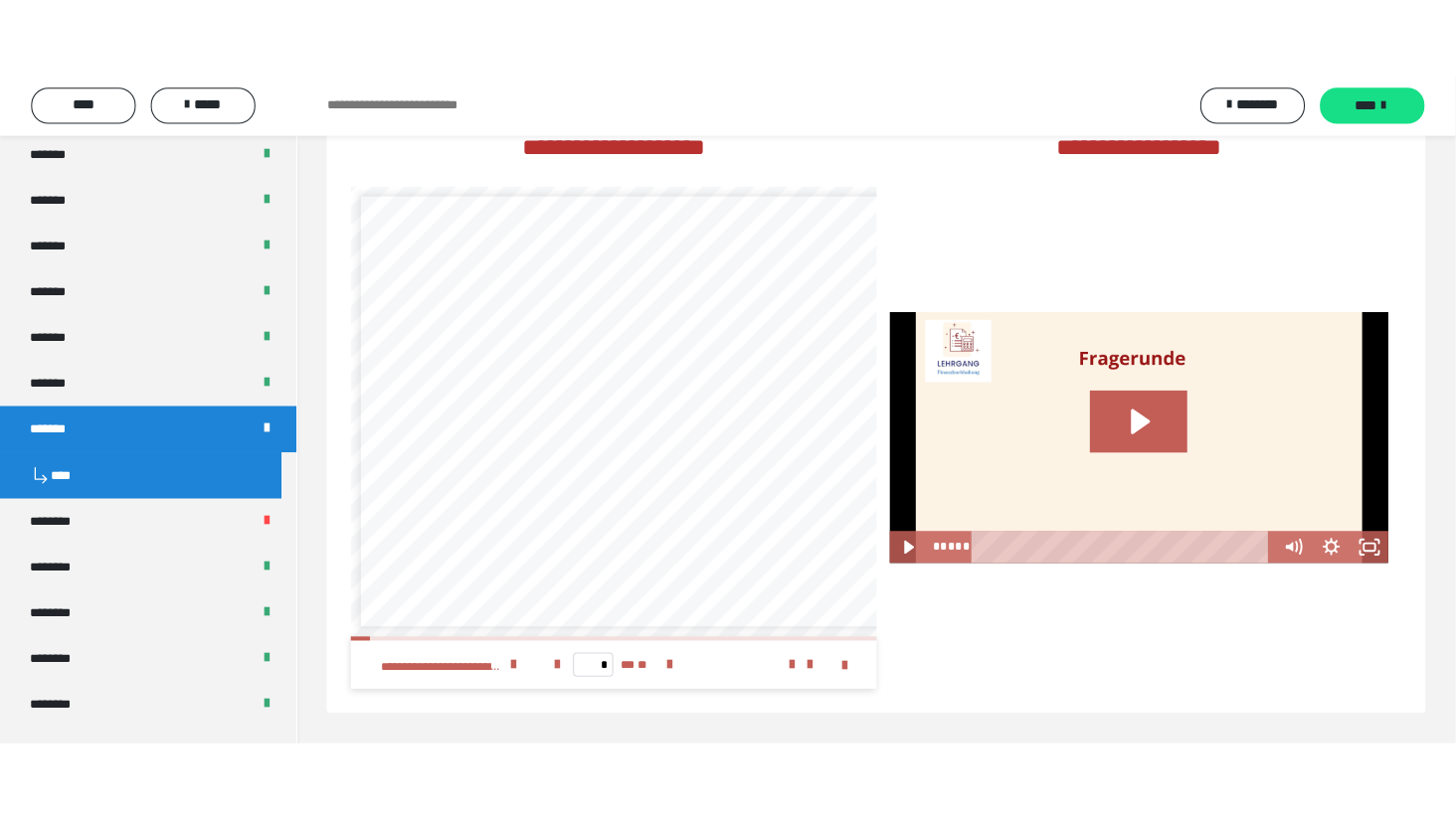 scroll, scrollTop: 3363, scrollLeft: 0, axis: vertical 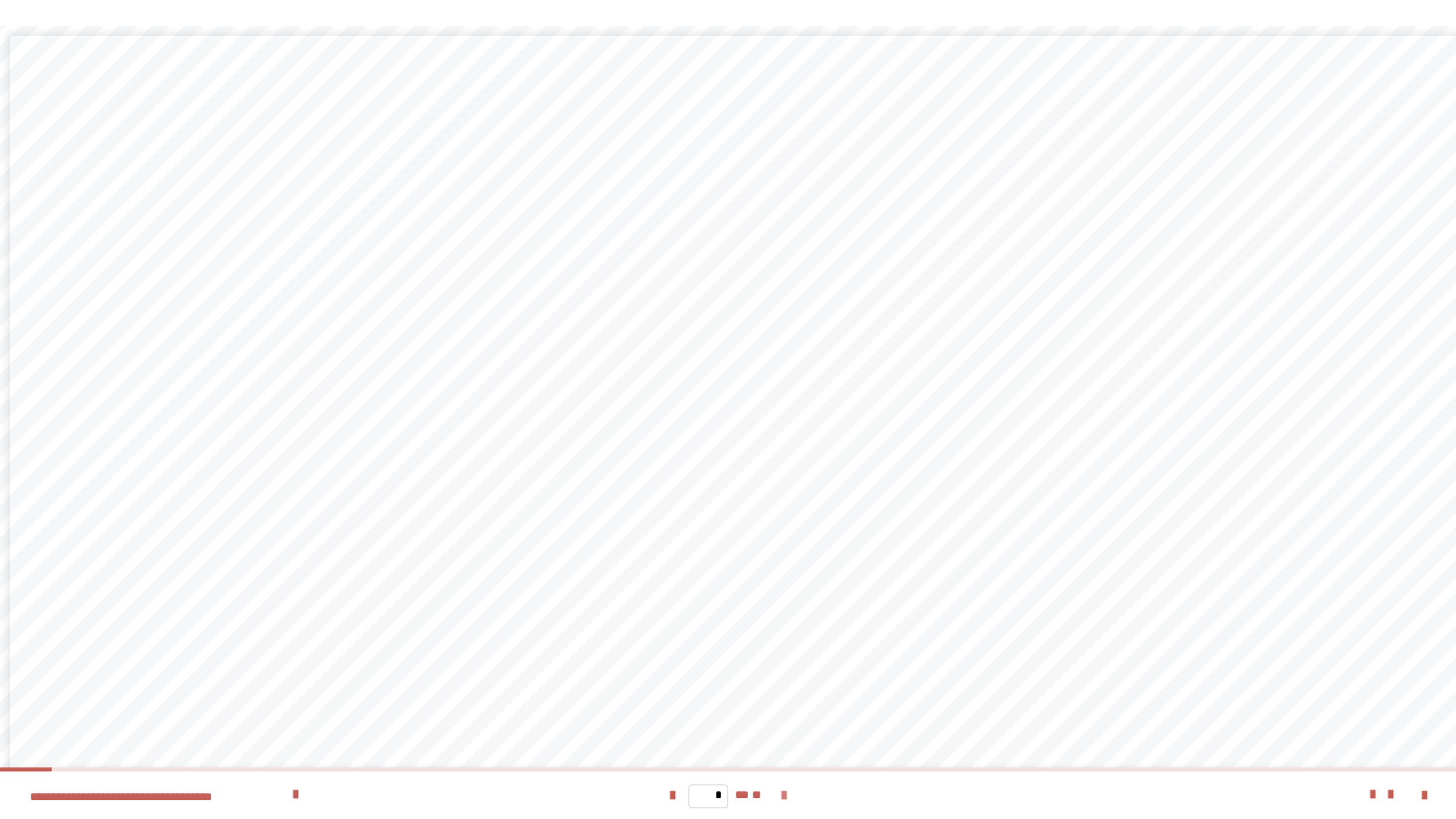 click at bounding box center (784, 796) 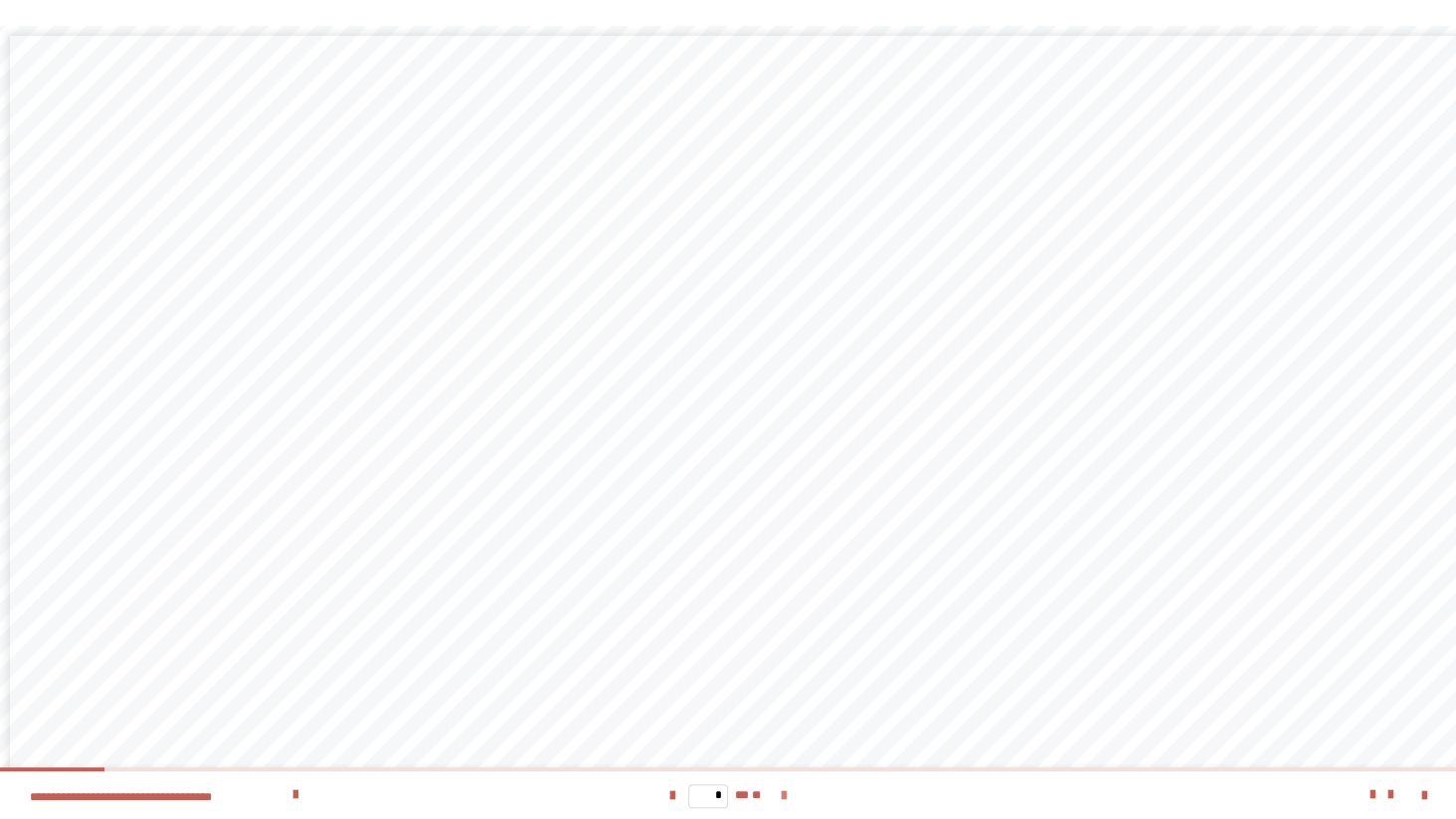 click at bounding box center (784, 796) 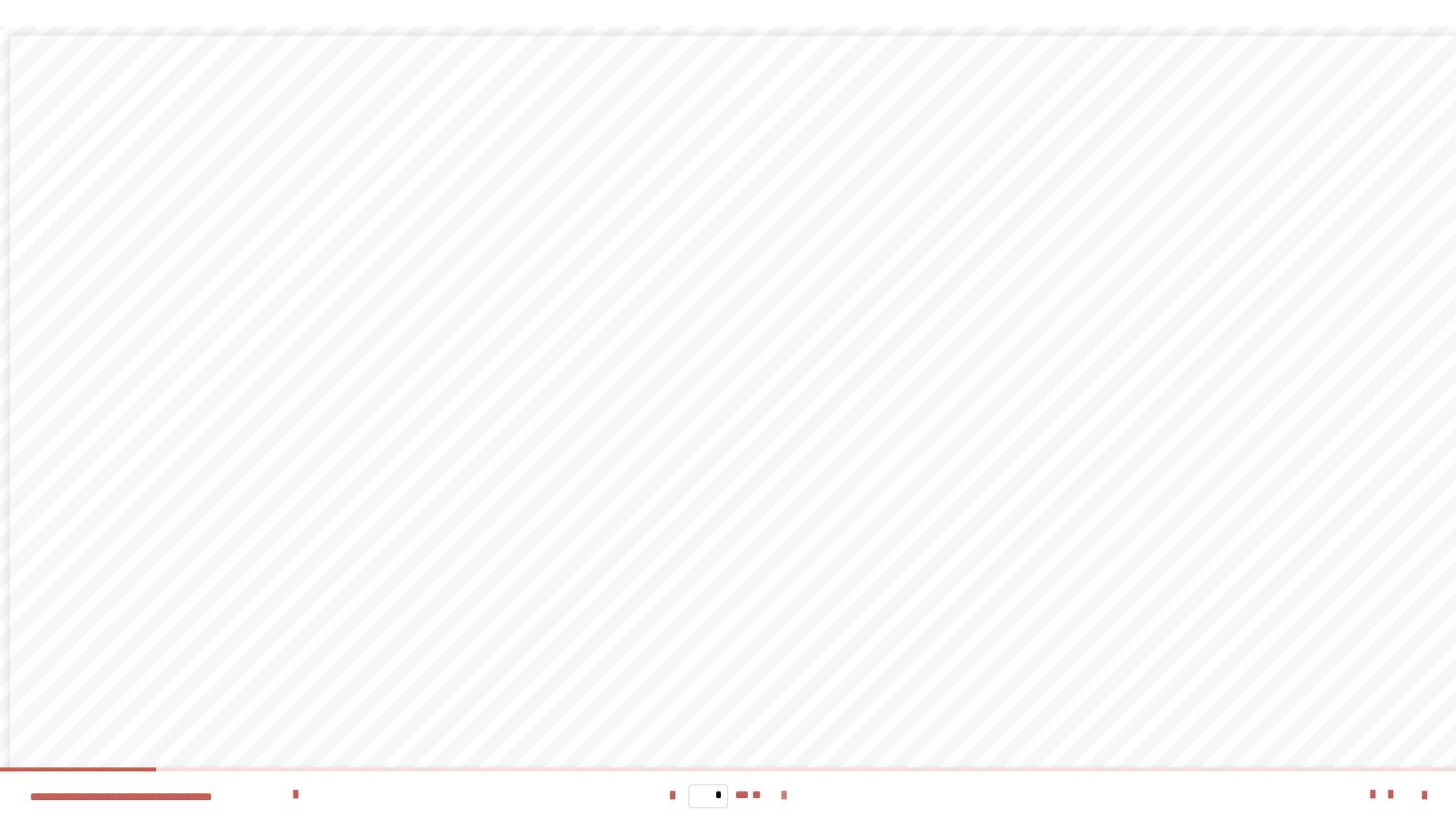 click at bounding box center [784, 796] 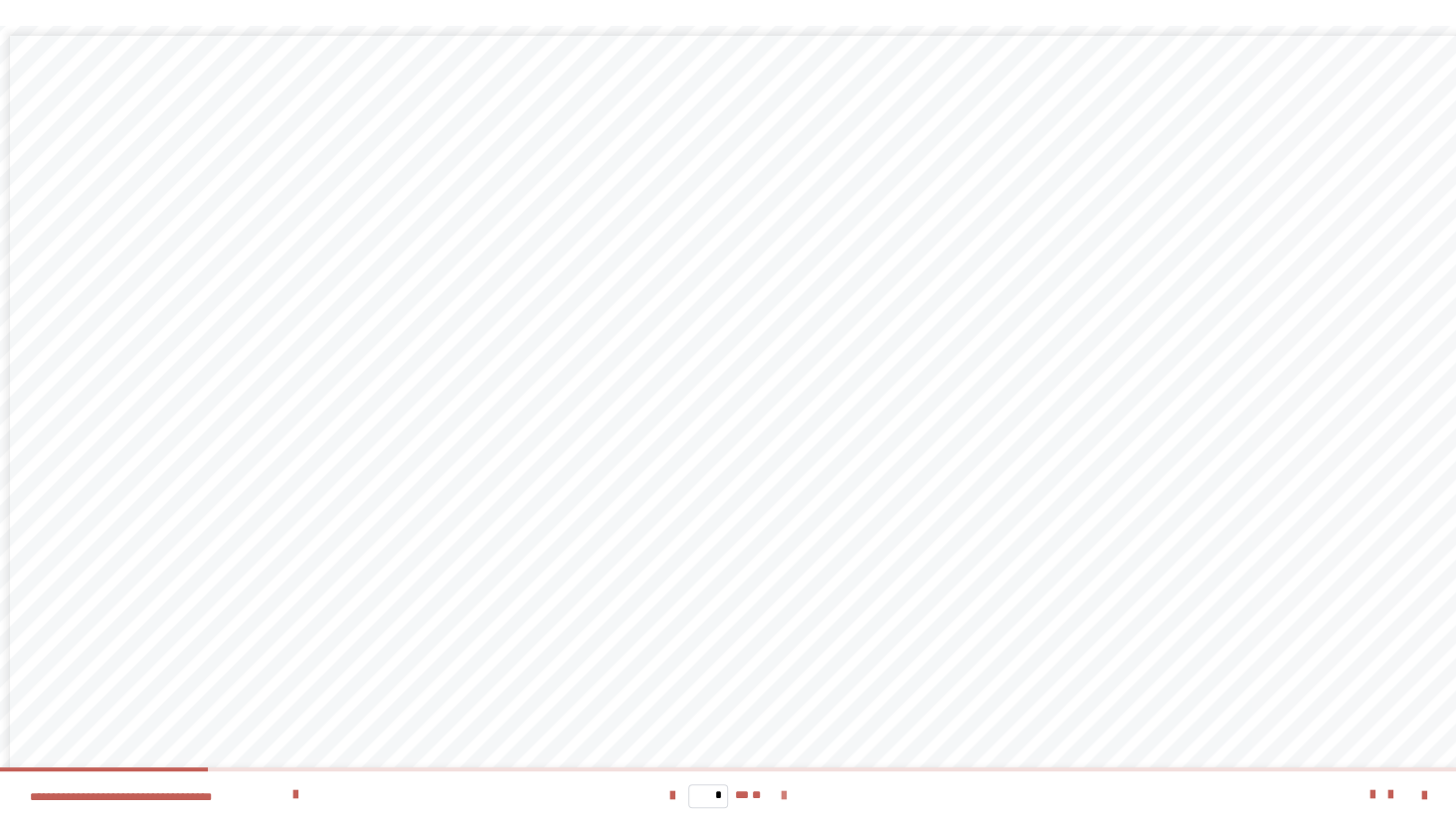 click at bounding box center (784, 796) 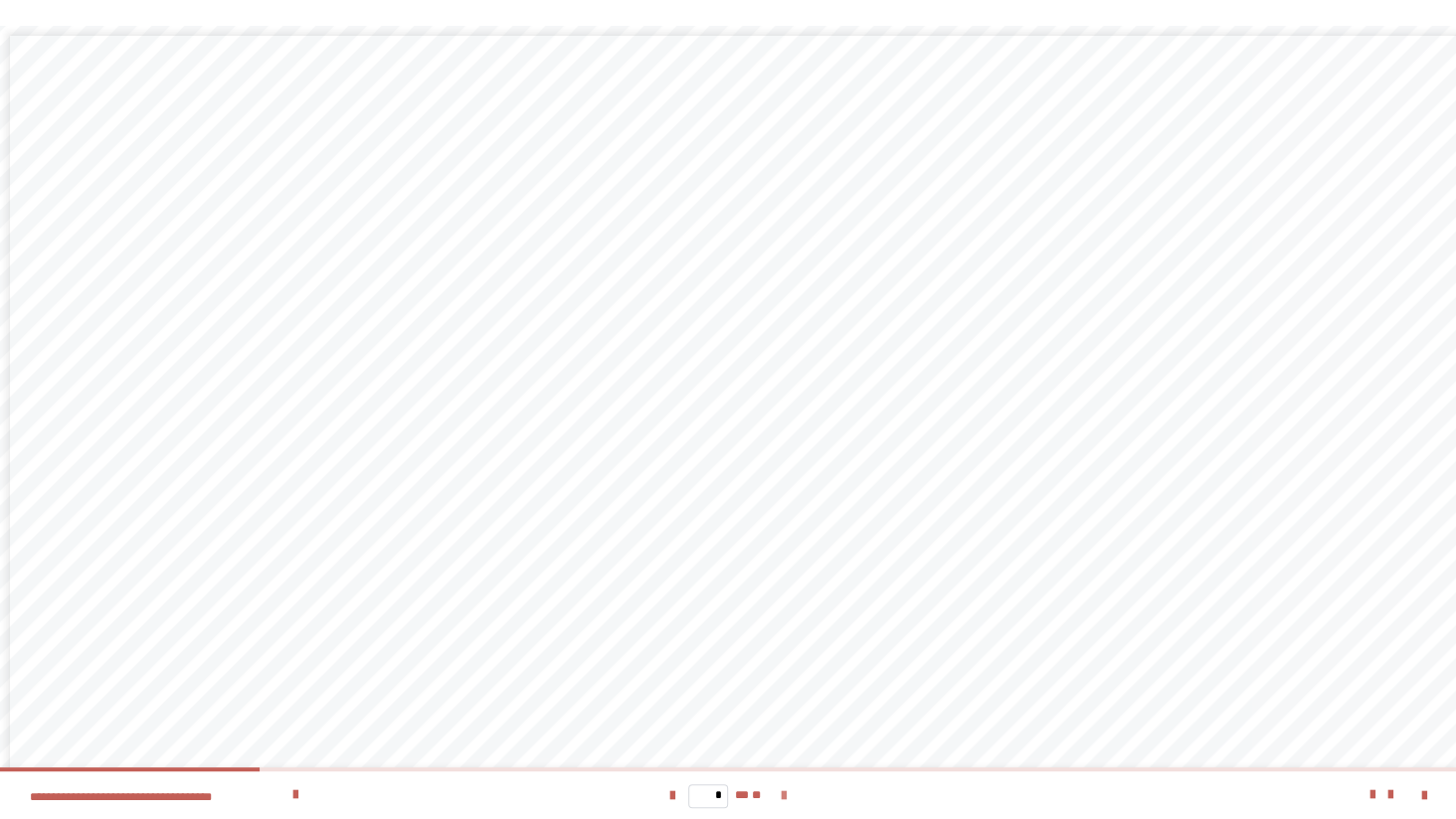 click at bounding box center (784, 796) 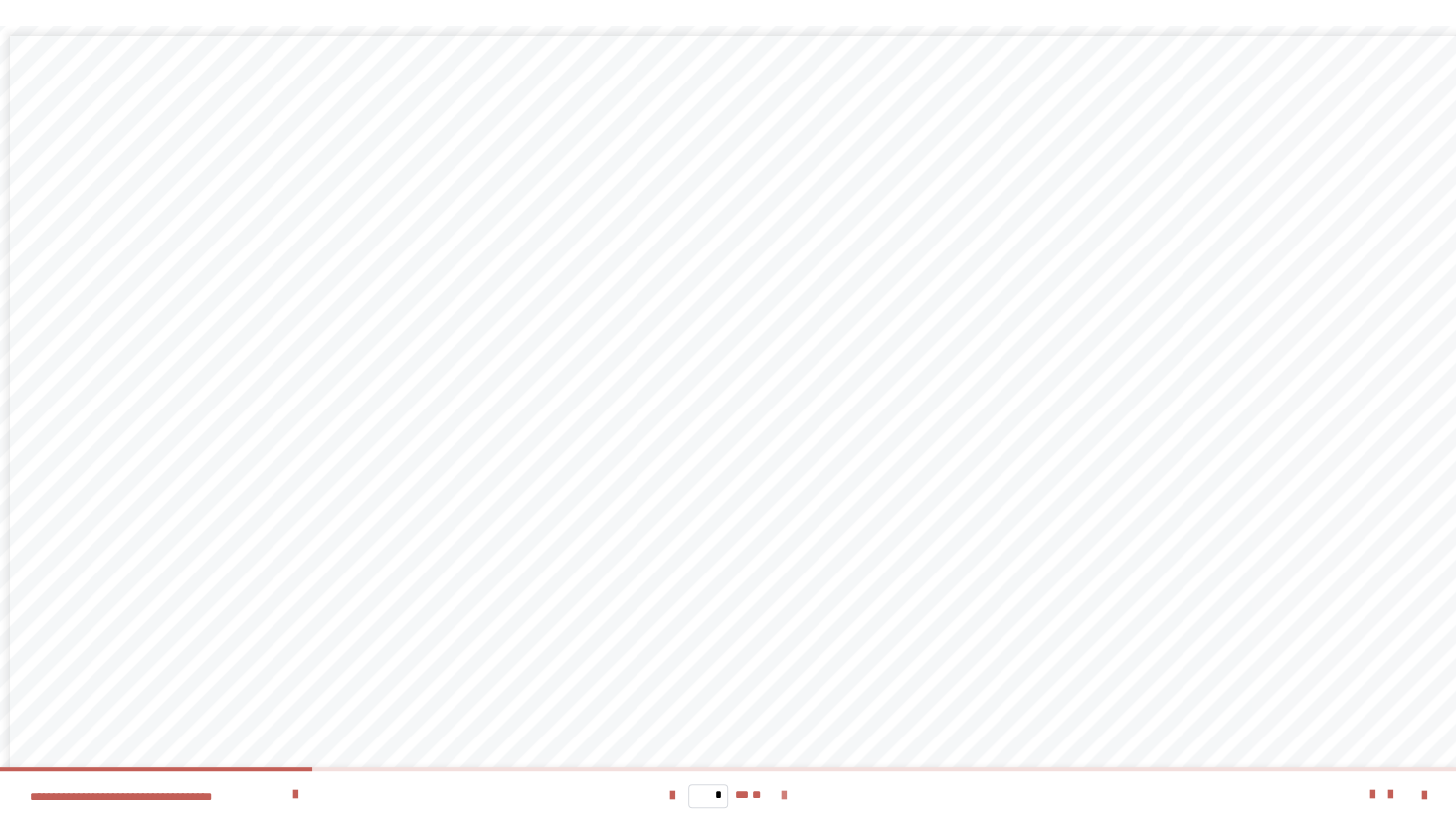 click at bounding box center (784, 796) 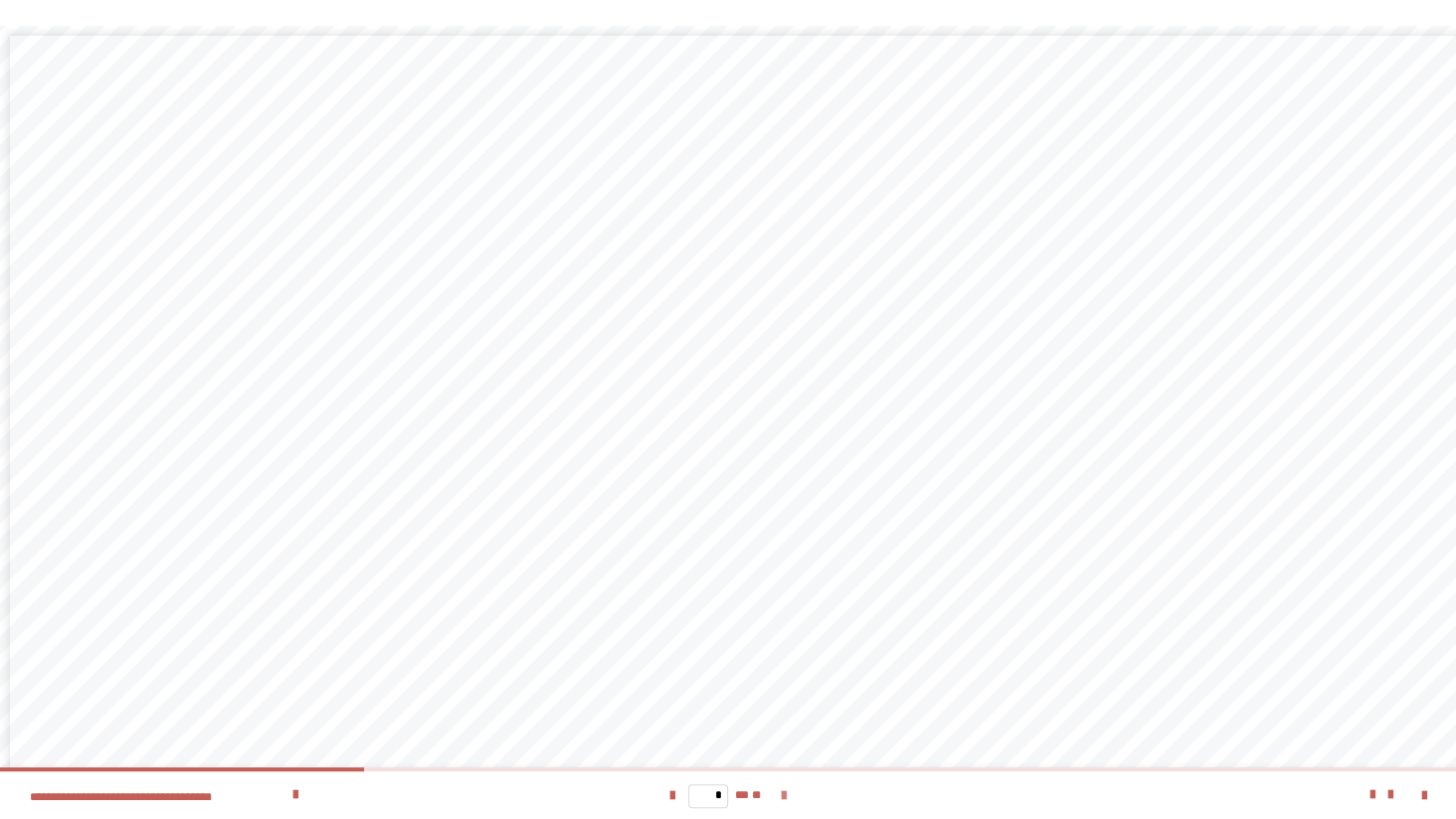 click at bounding box center (784, 796) 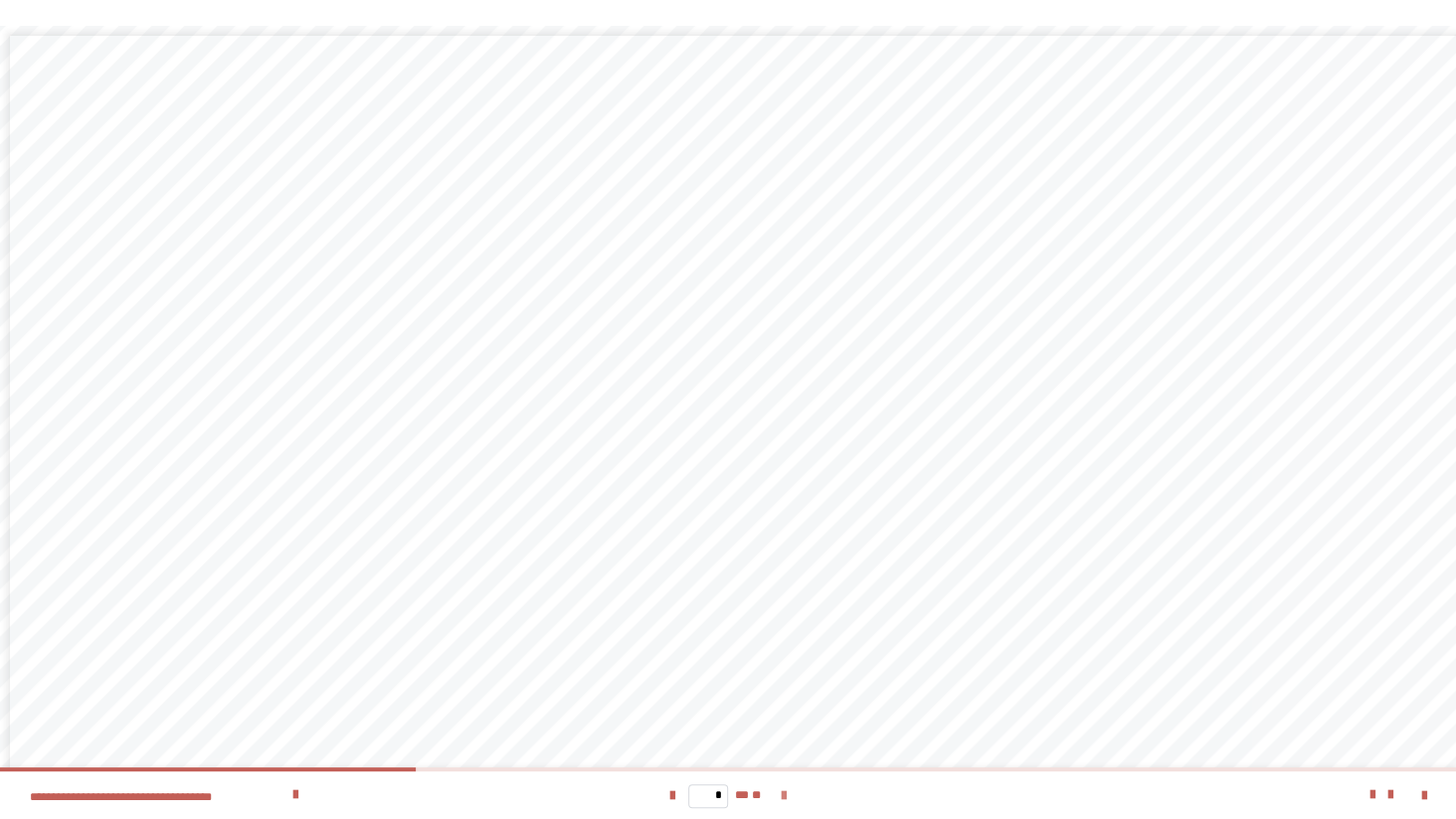click at bounding box center (784, 796) 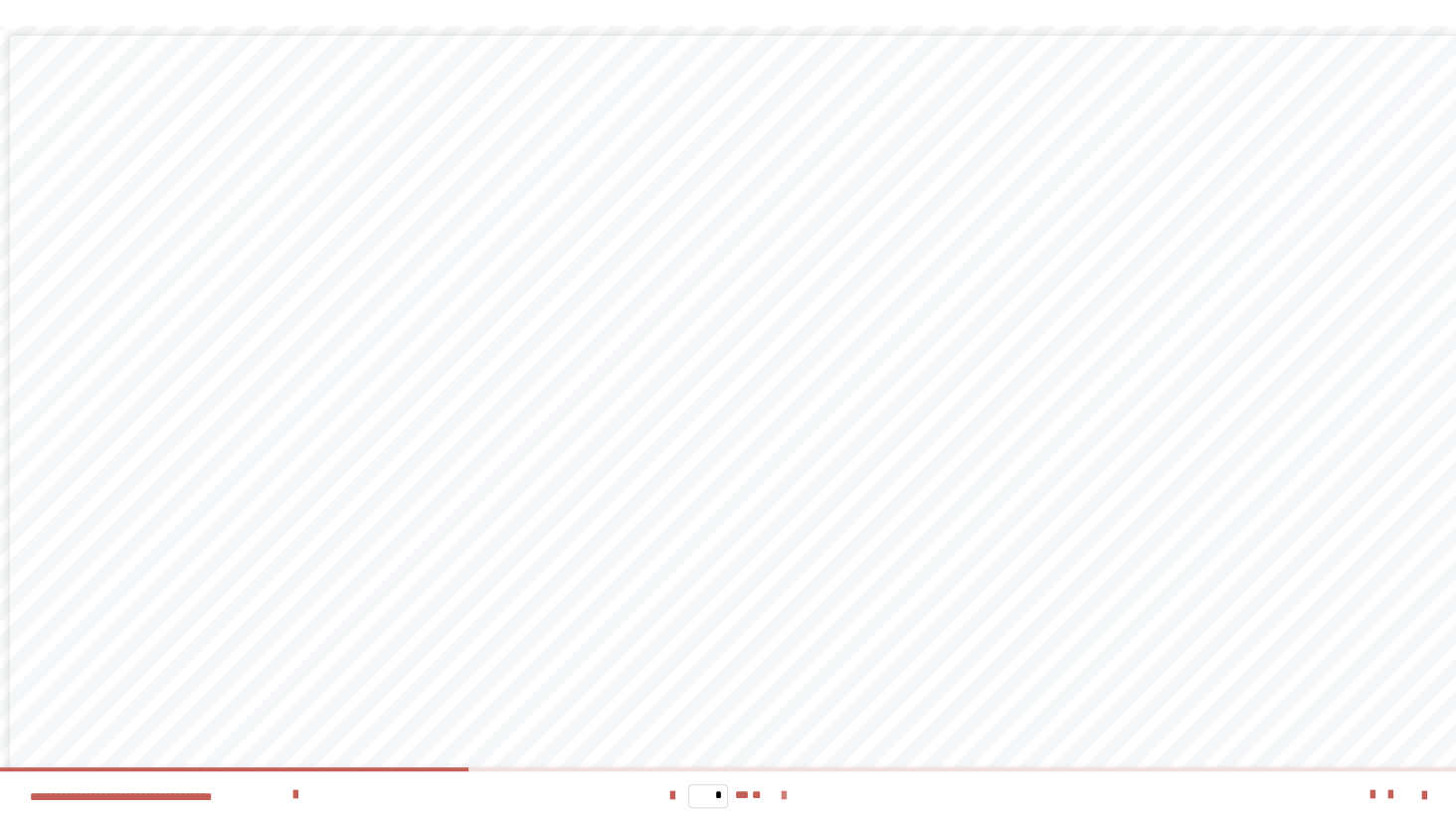 click at bounding box center [784, 796] 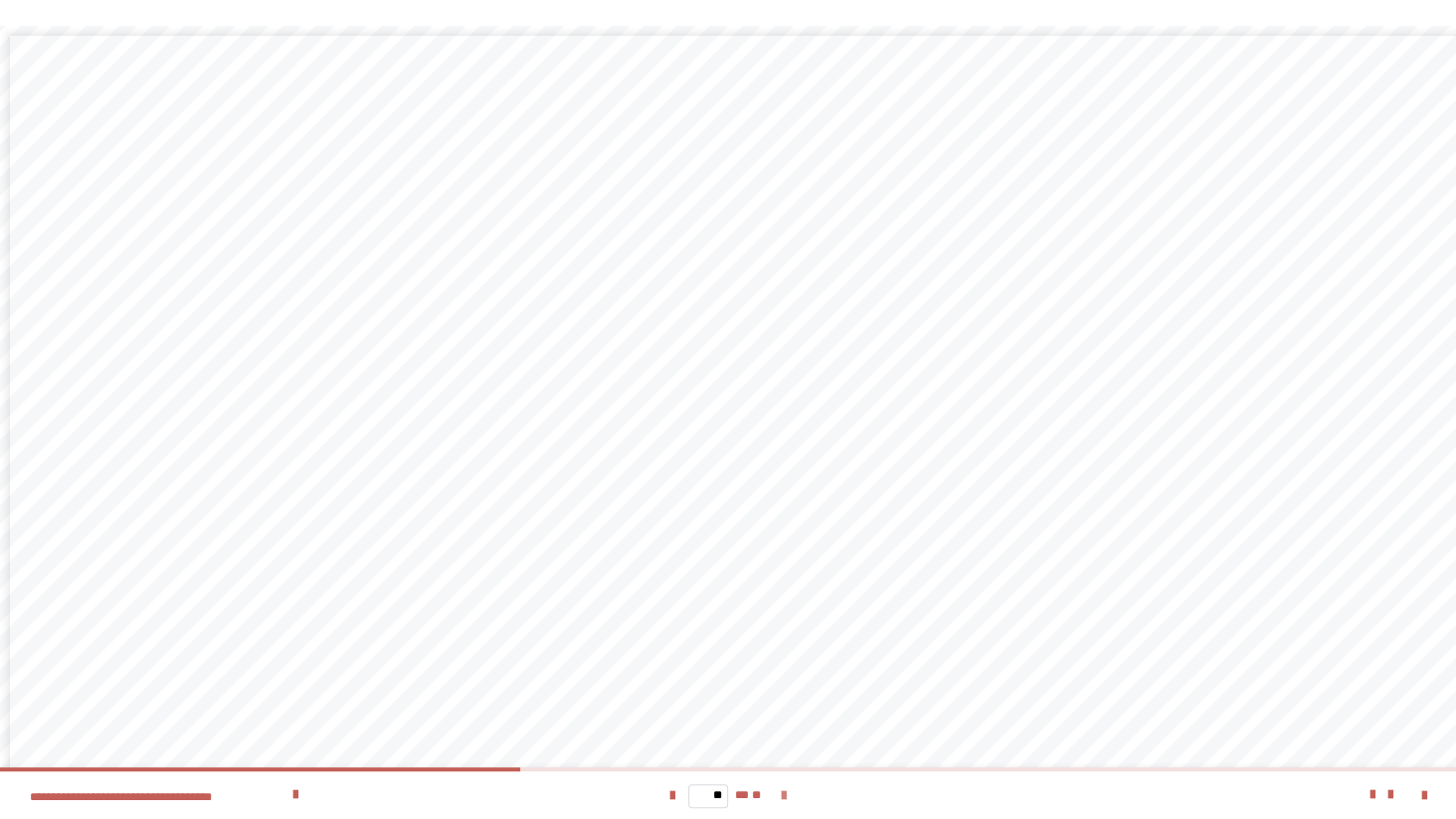 click at bounding box center (784, 796) 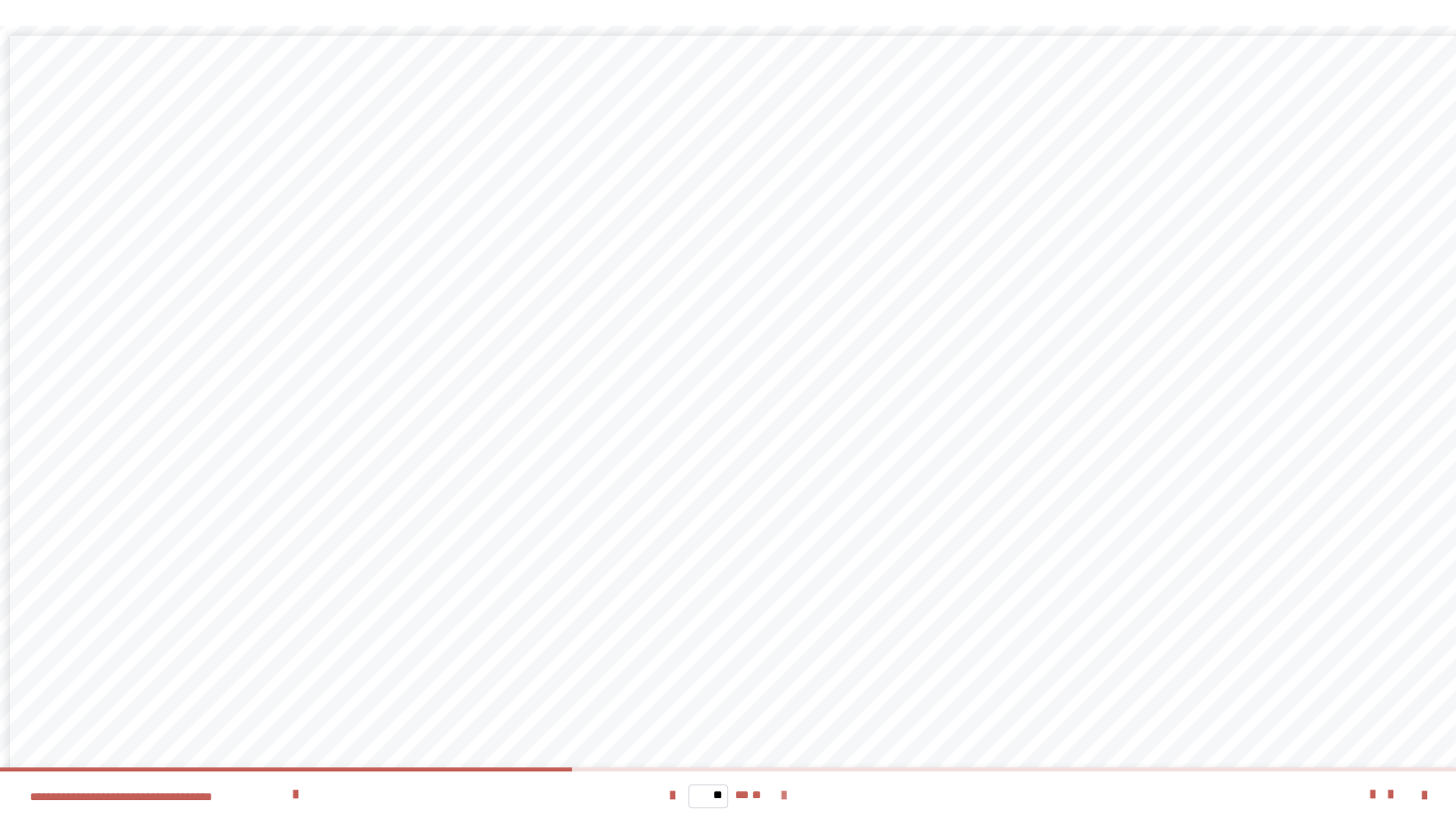 click at bounding box center [784, 796] 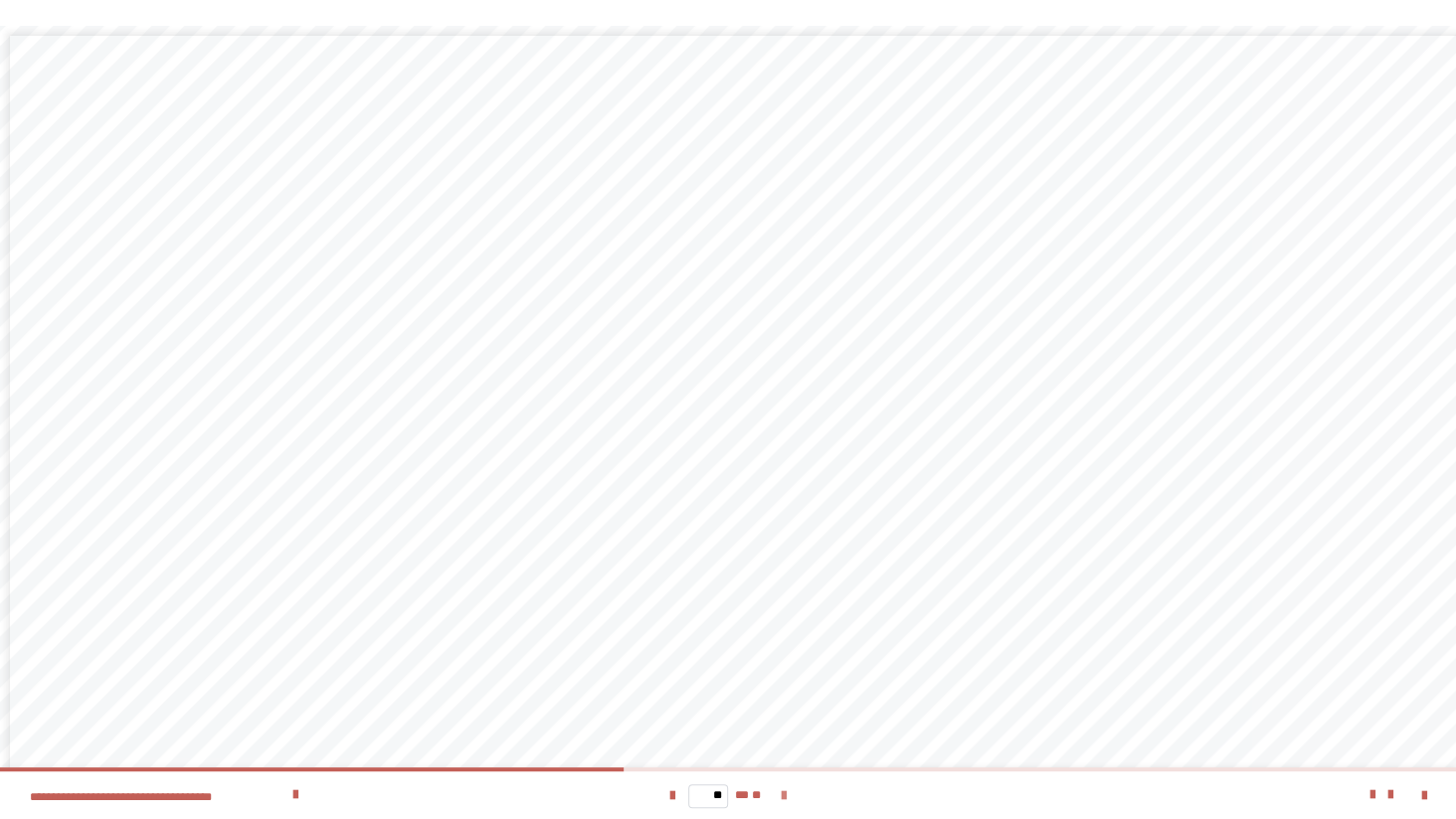 click at bounding box center [784, 796] 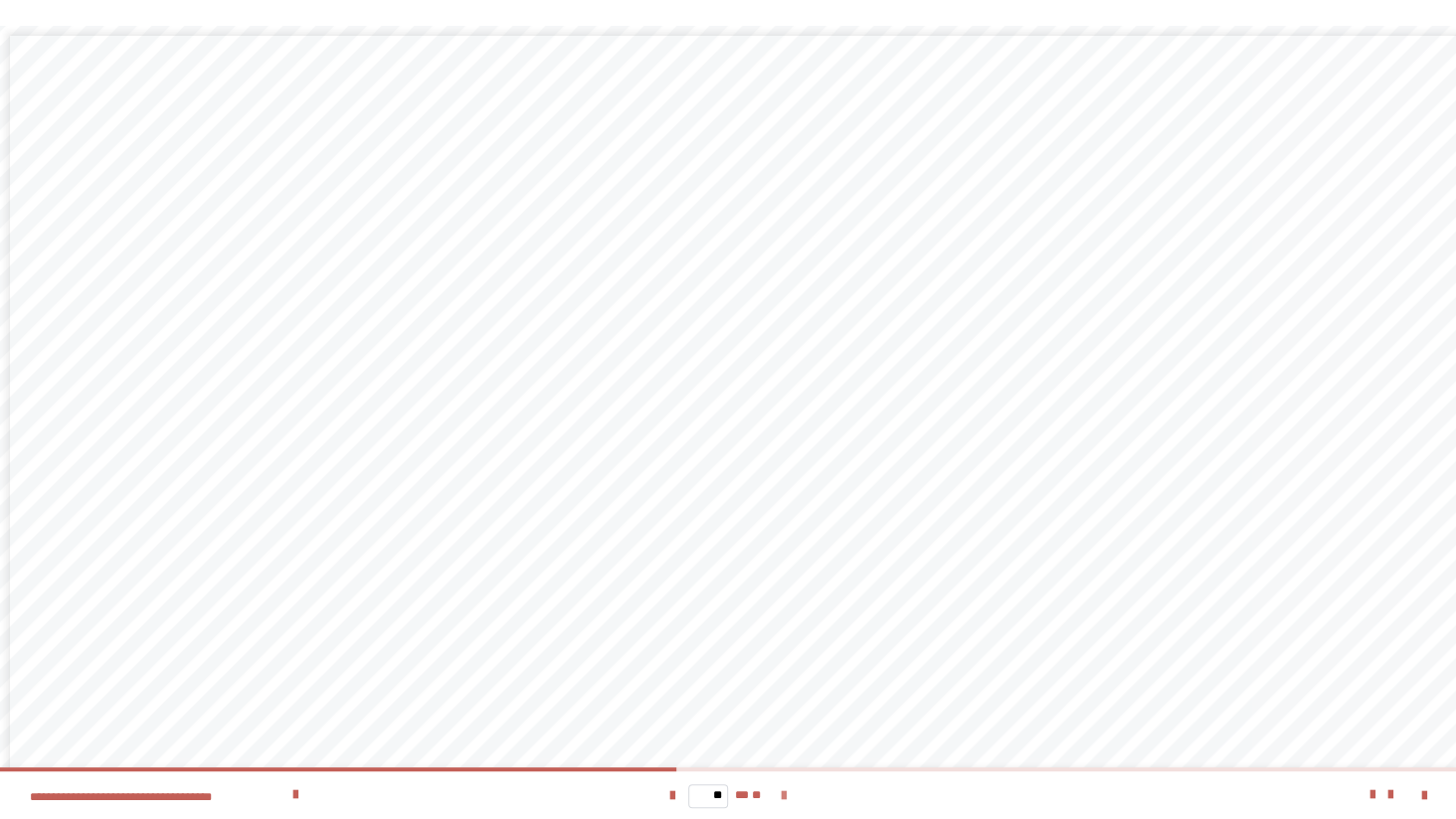 click at bounding box center (784, 796) 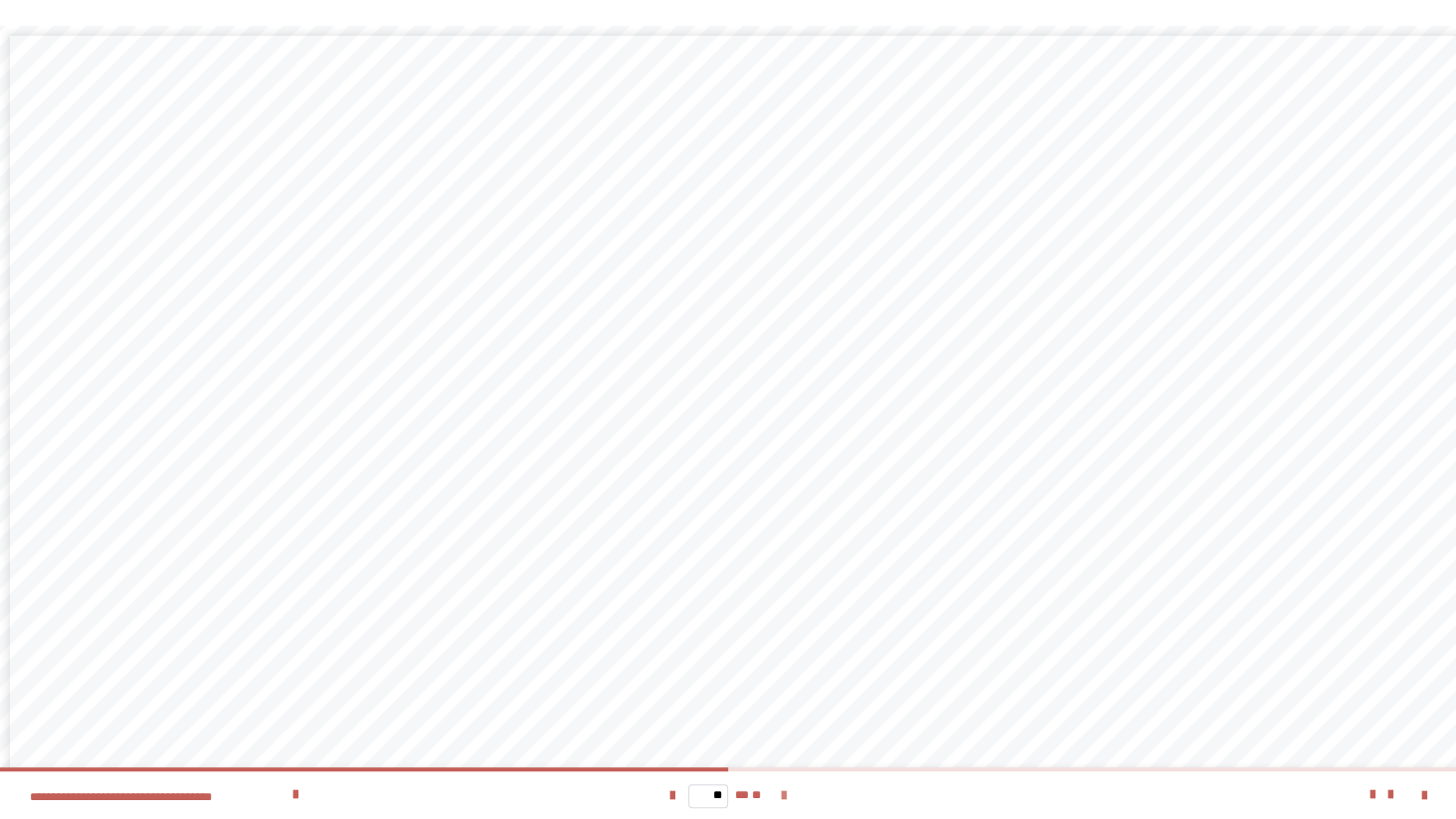 click at bounding box center [784, 796] 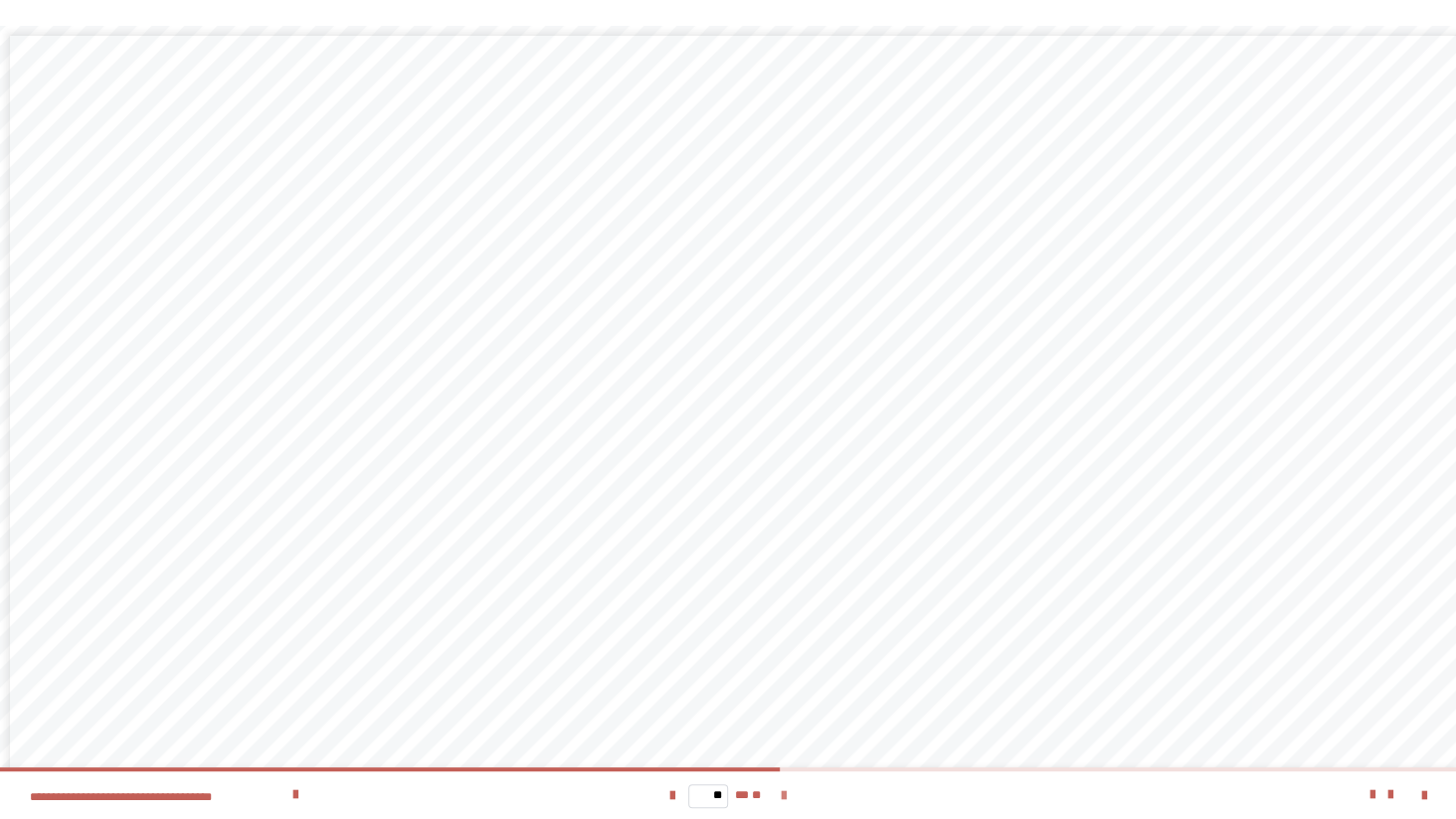 click at bounding box center (784, 796) 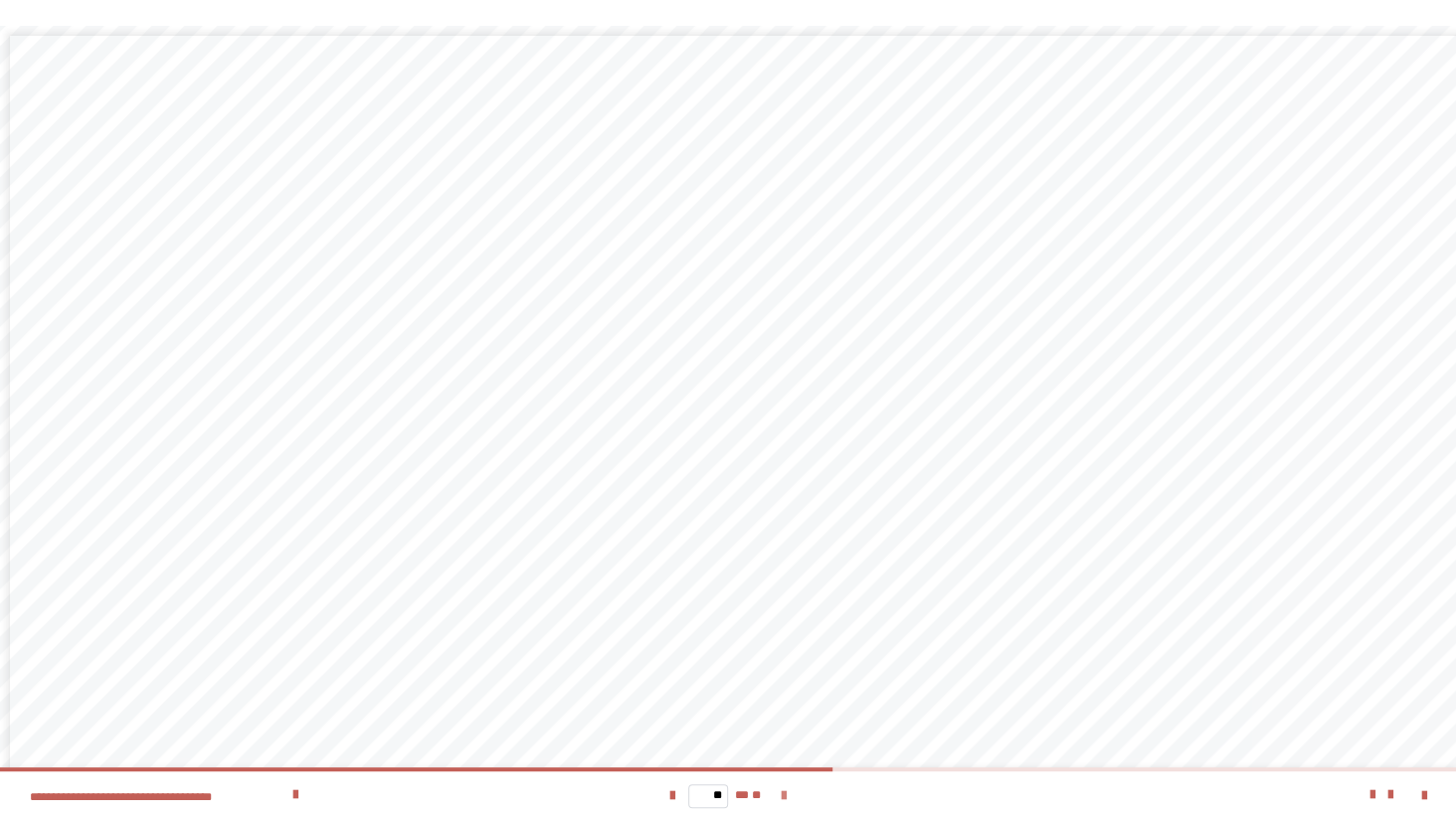 click at bounding box center (784, 796) 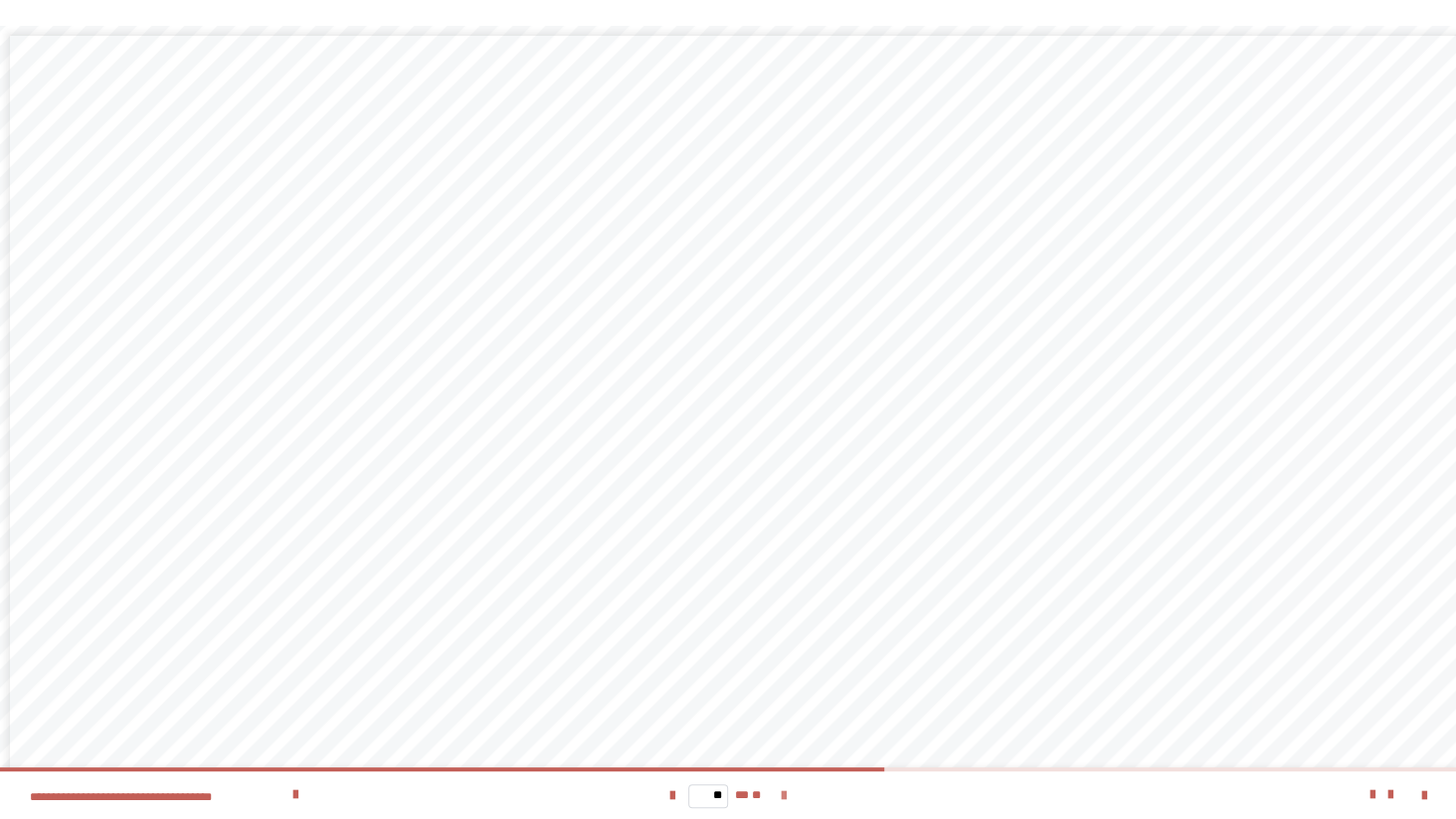 click at bounding box center (784, 796) 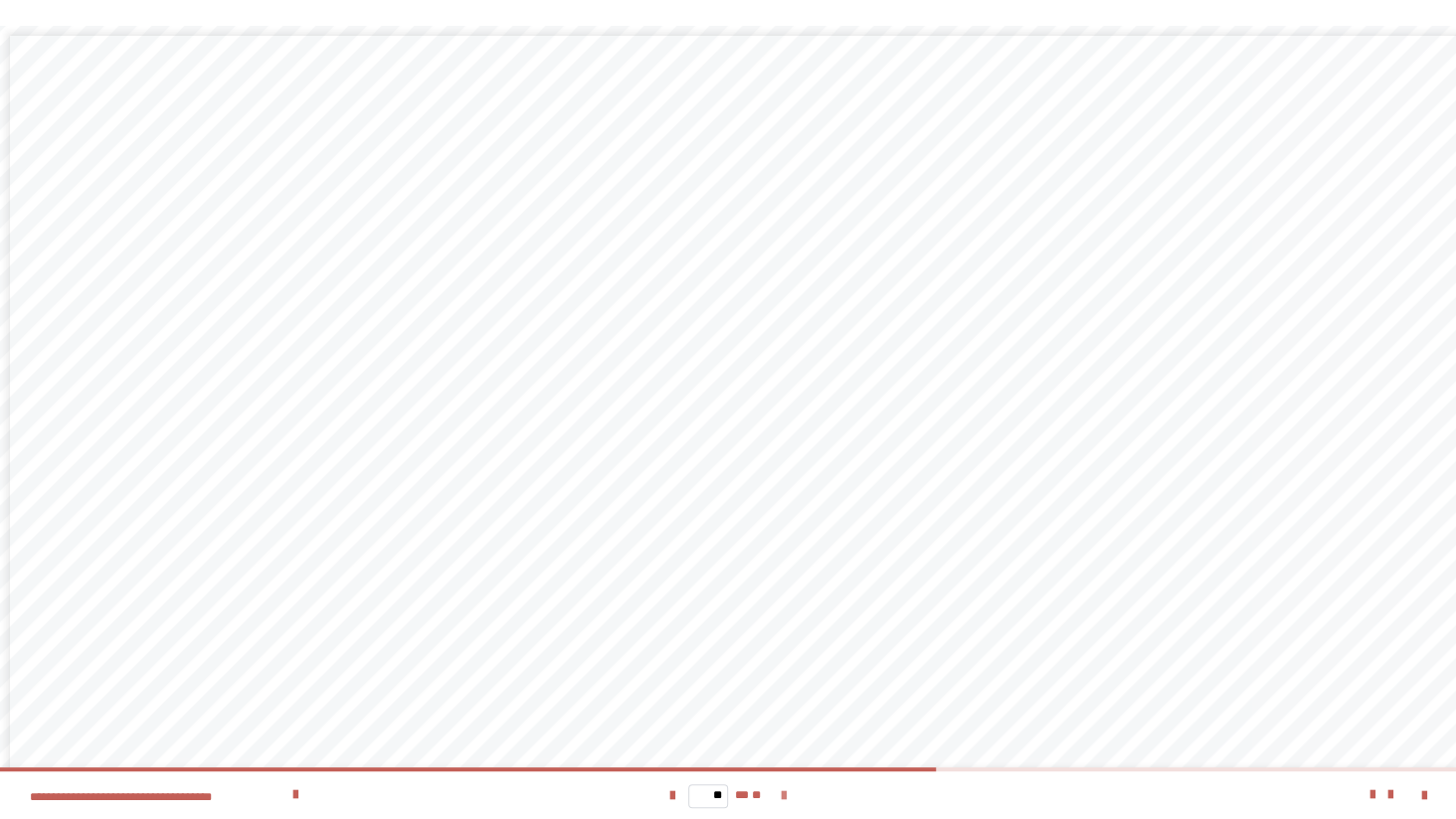 click at bounding box center [784, 796] 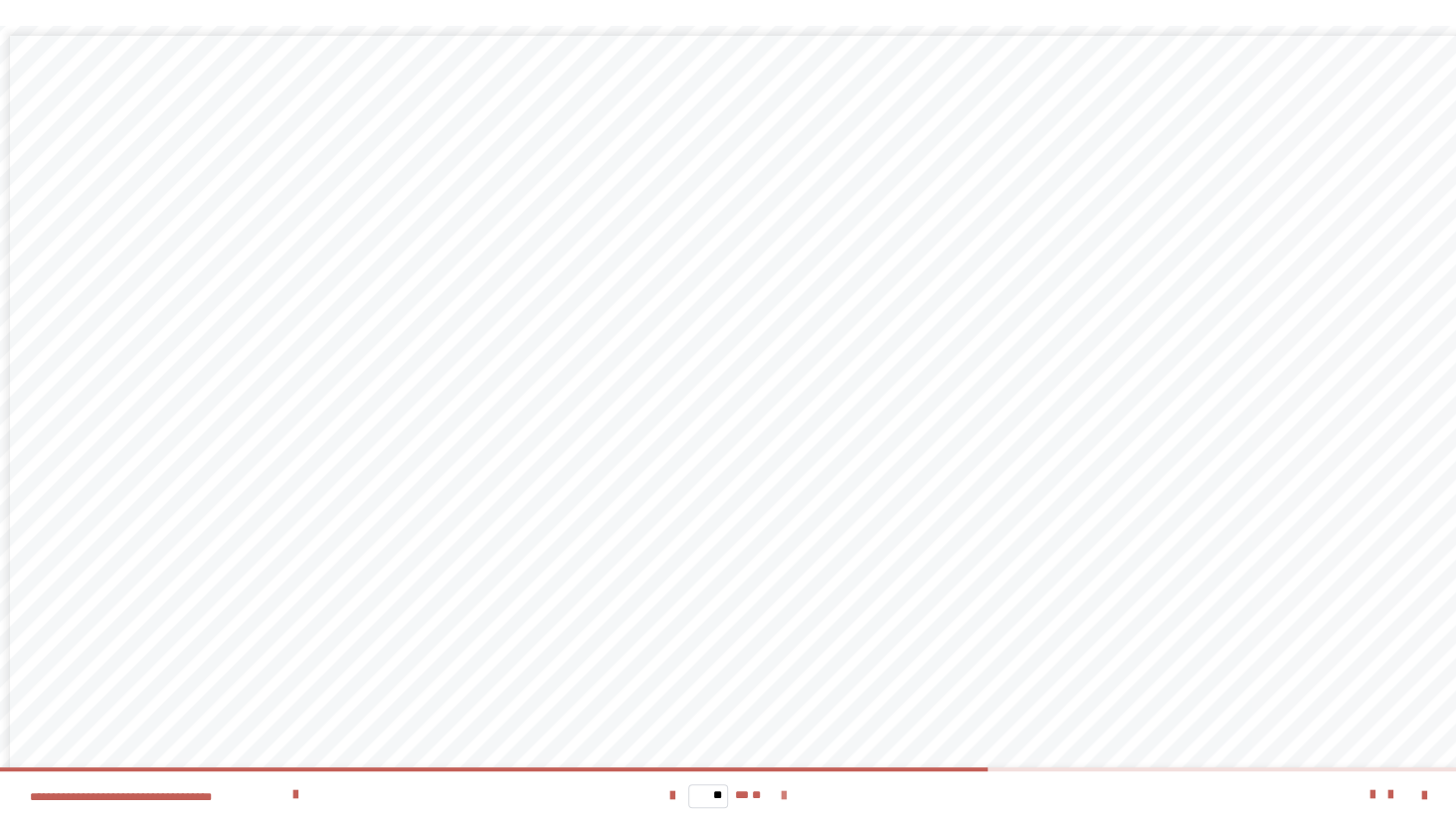 click at bounding box center [784, 796] 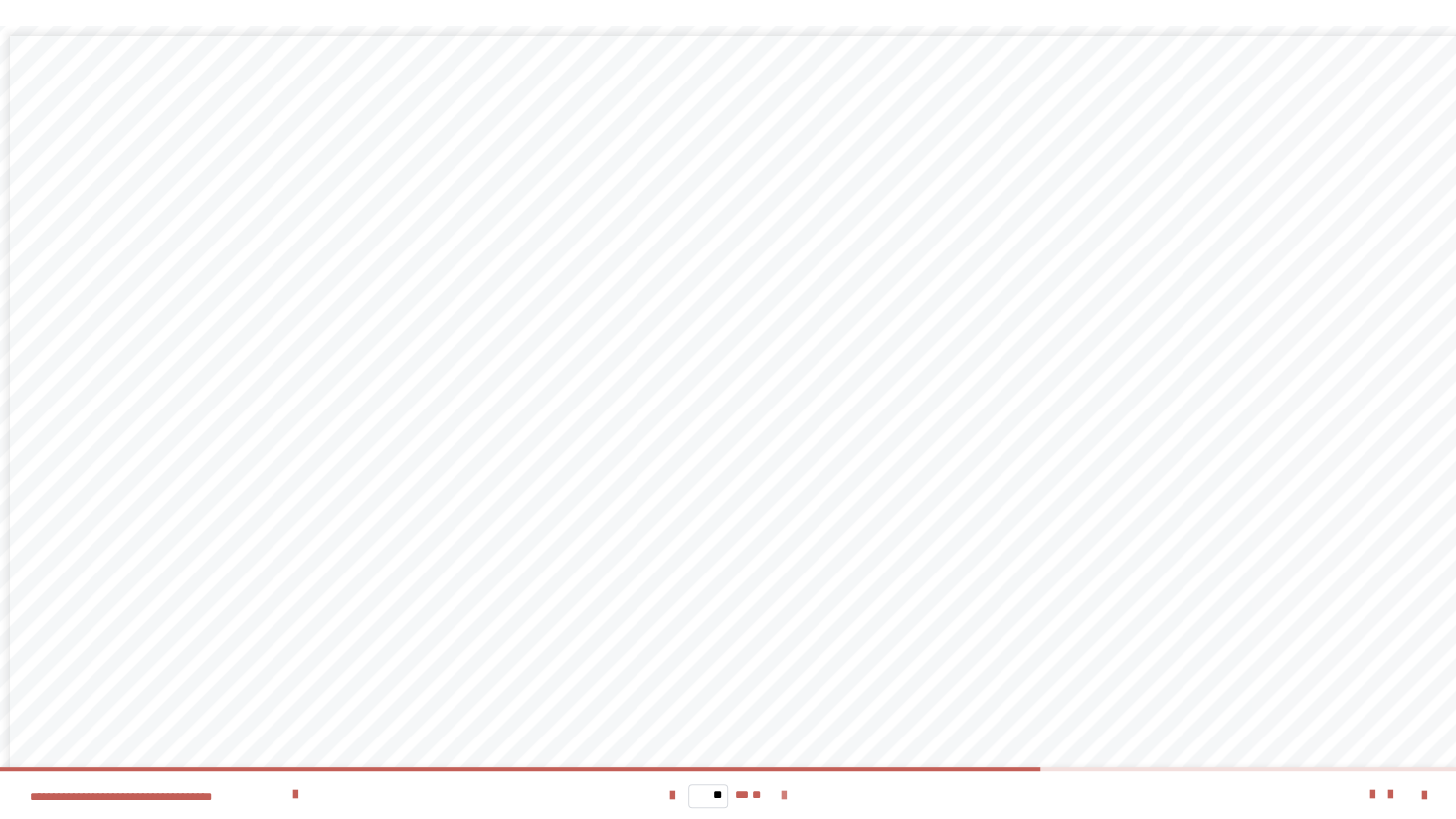 click at bounding box center [784, 796] 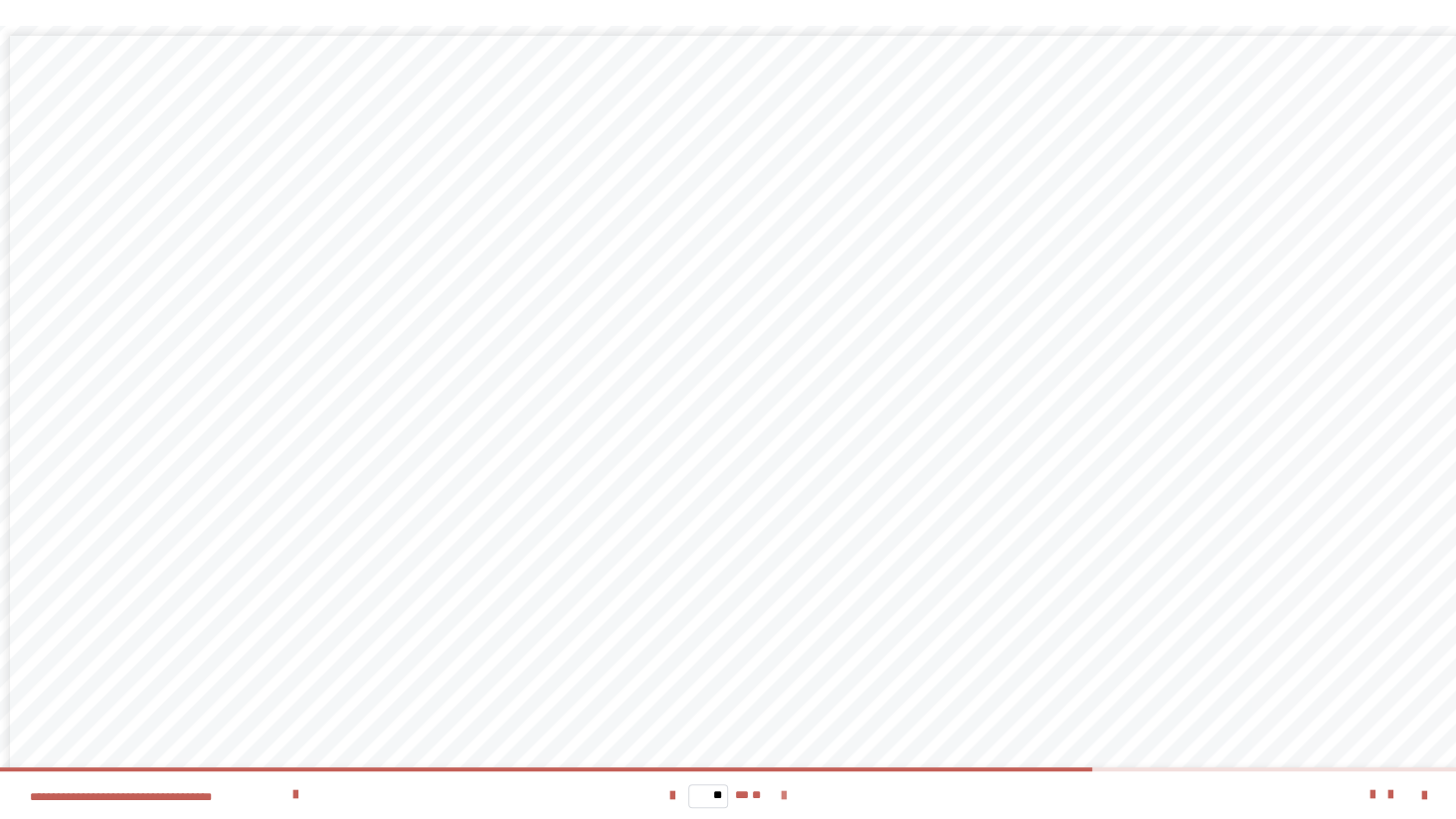 click at bounding box center (784, 796) 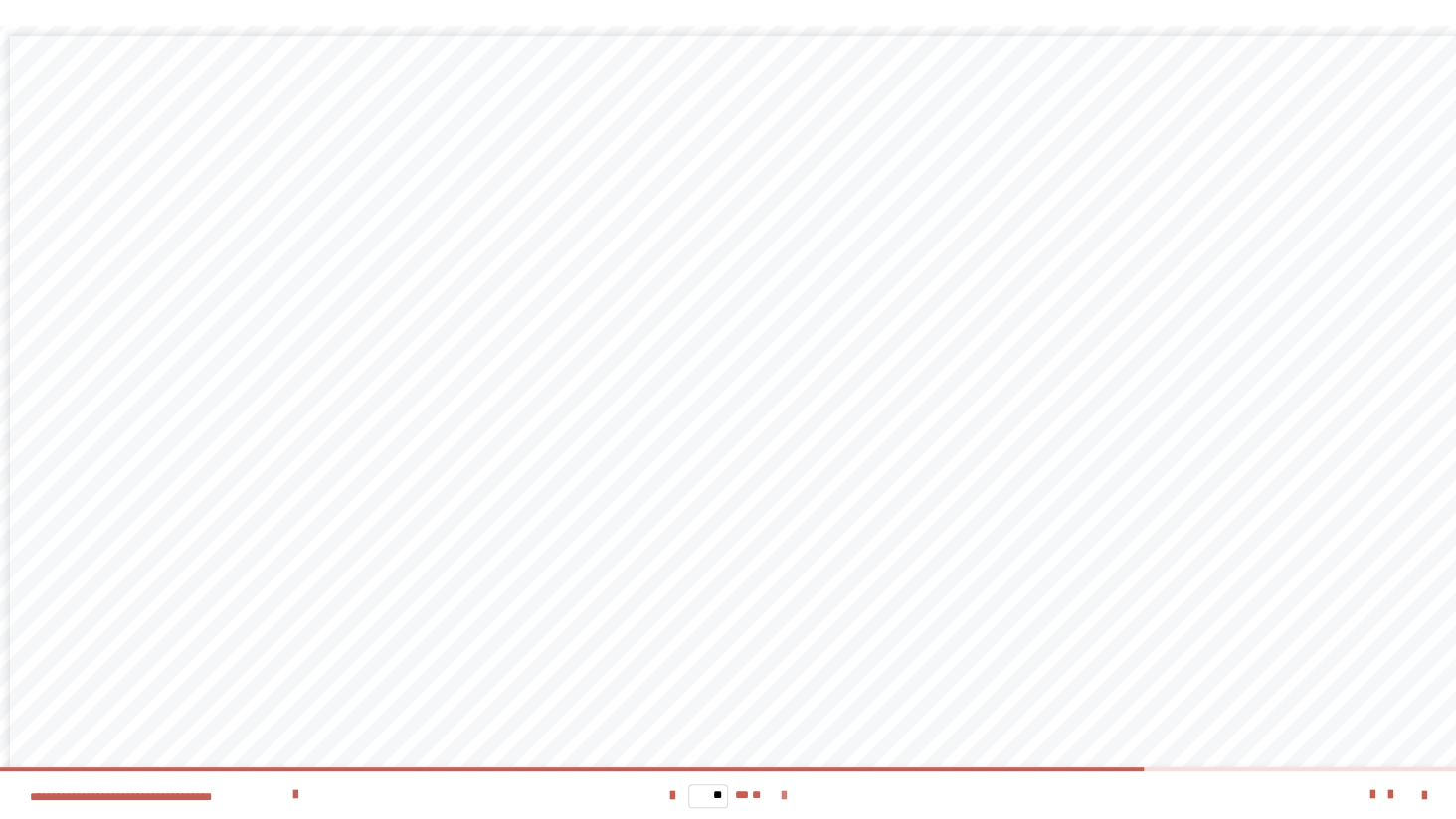click at bounding box center [784, 796] 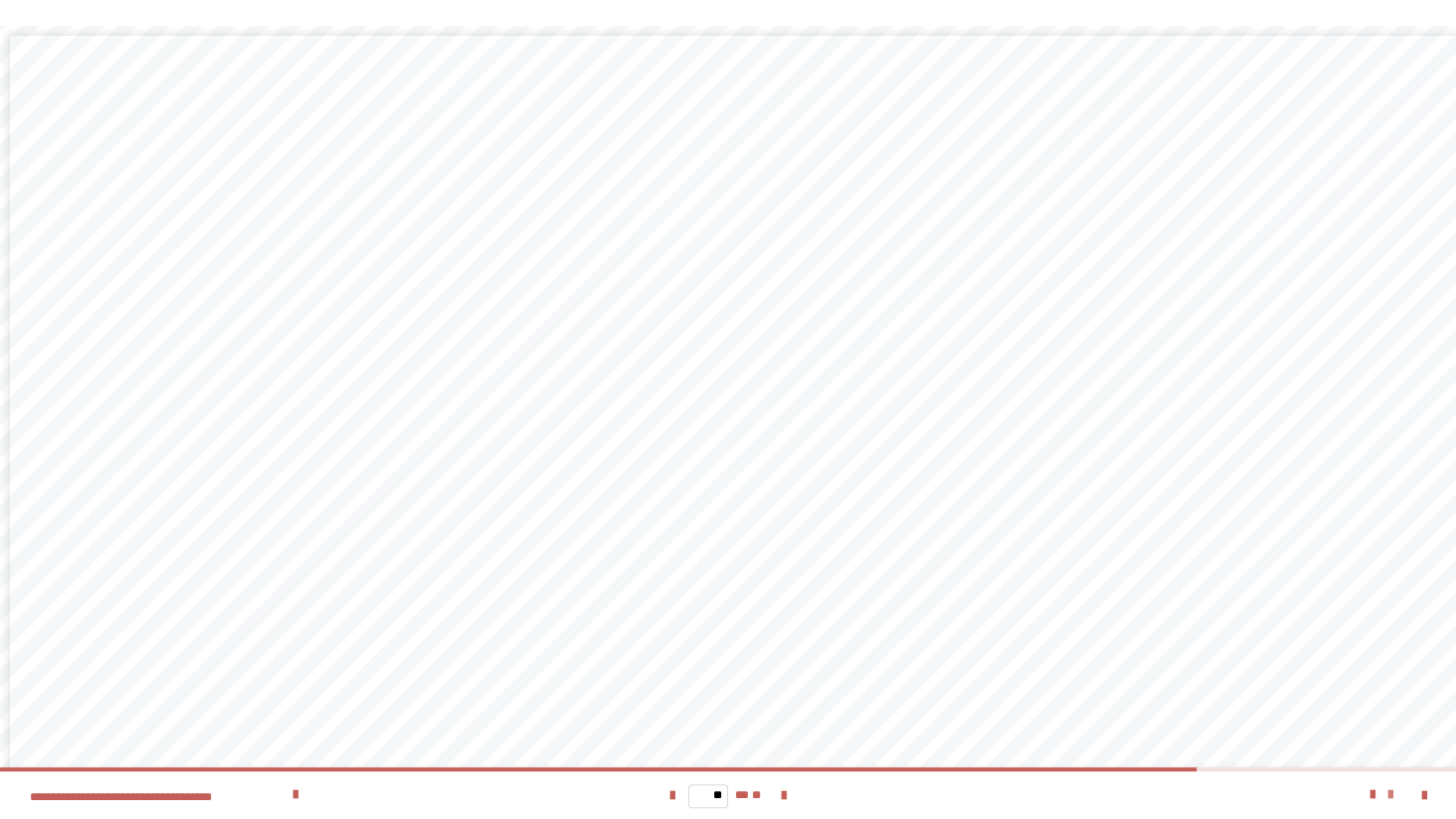 click at bounding box center (1390, 795) 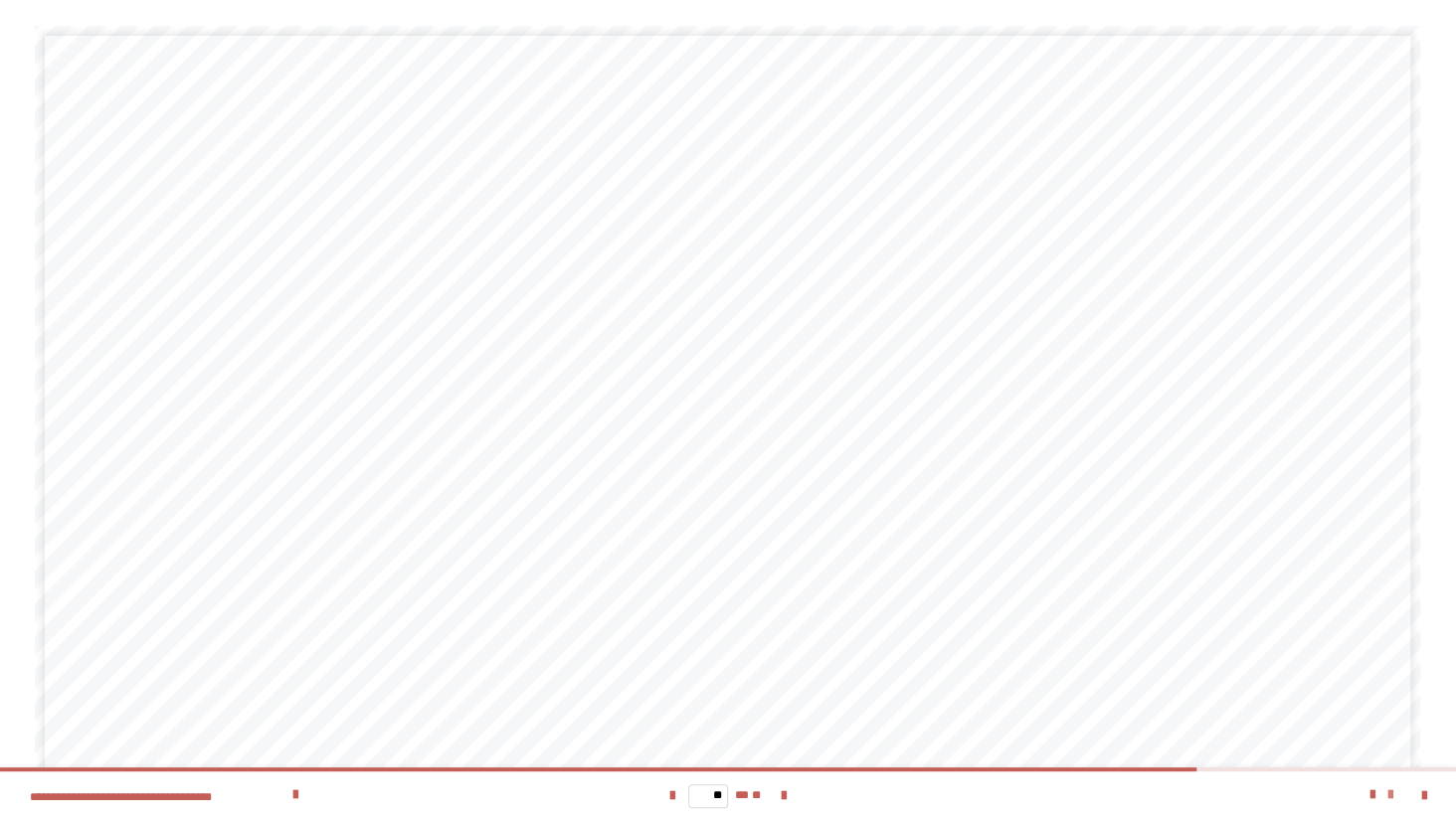 click at bounding box center (1390, 795) 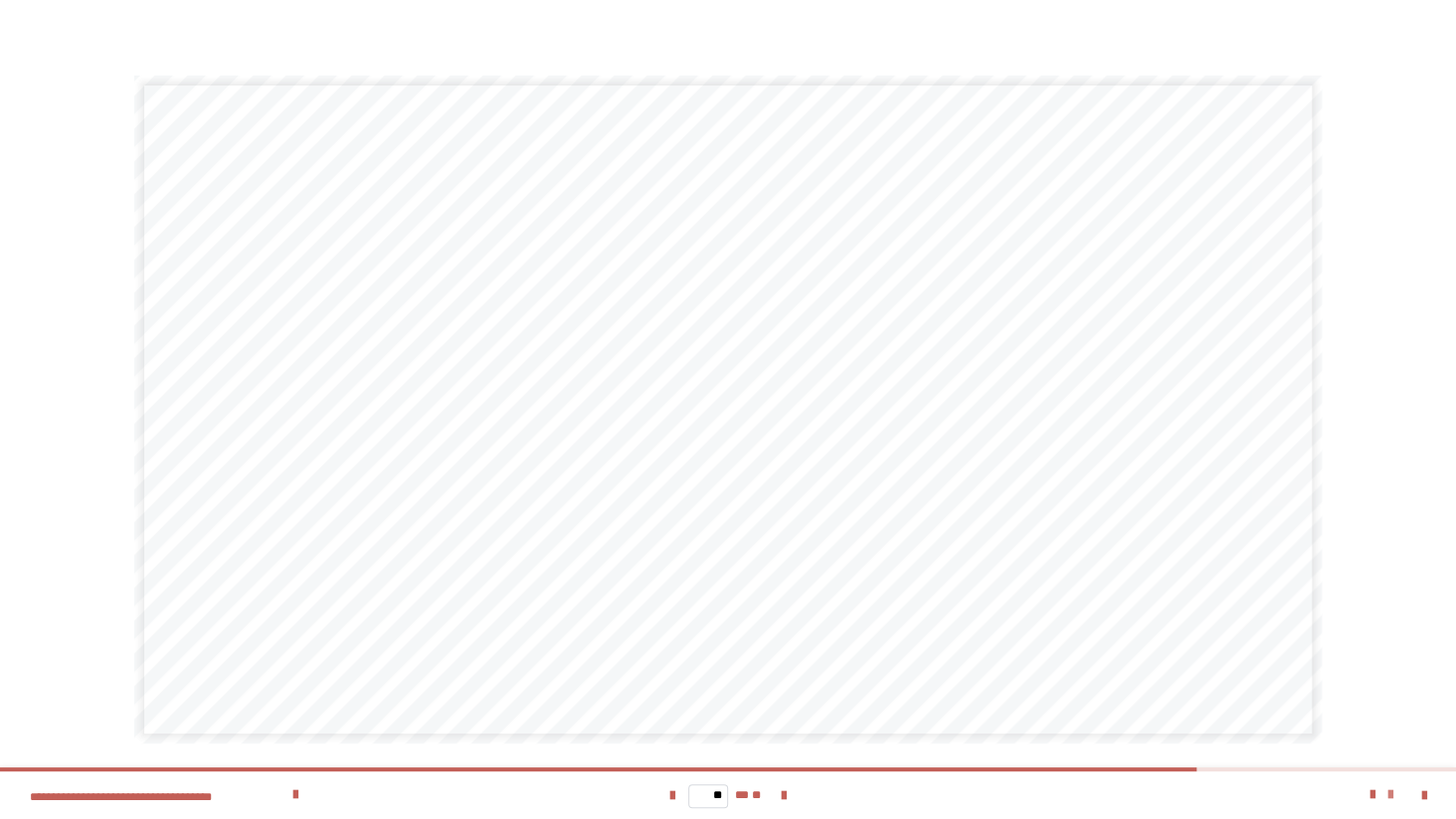 click at bounding box center (1390, 795) 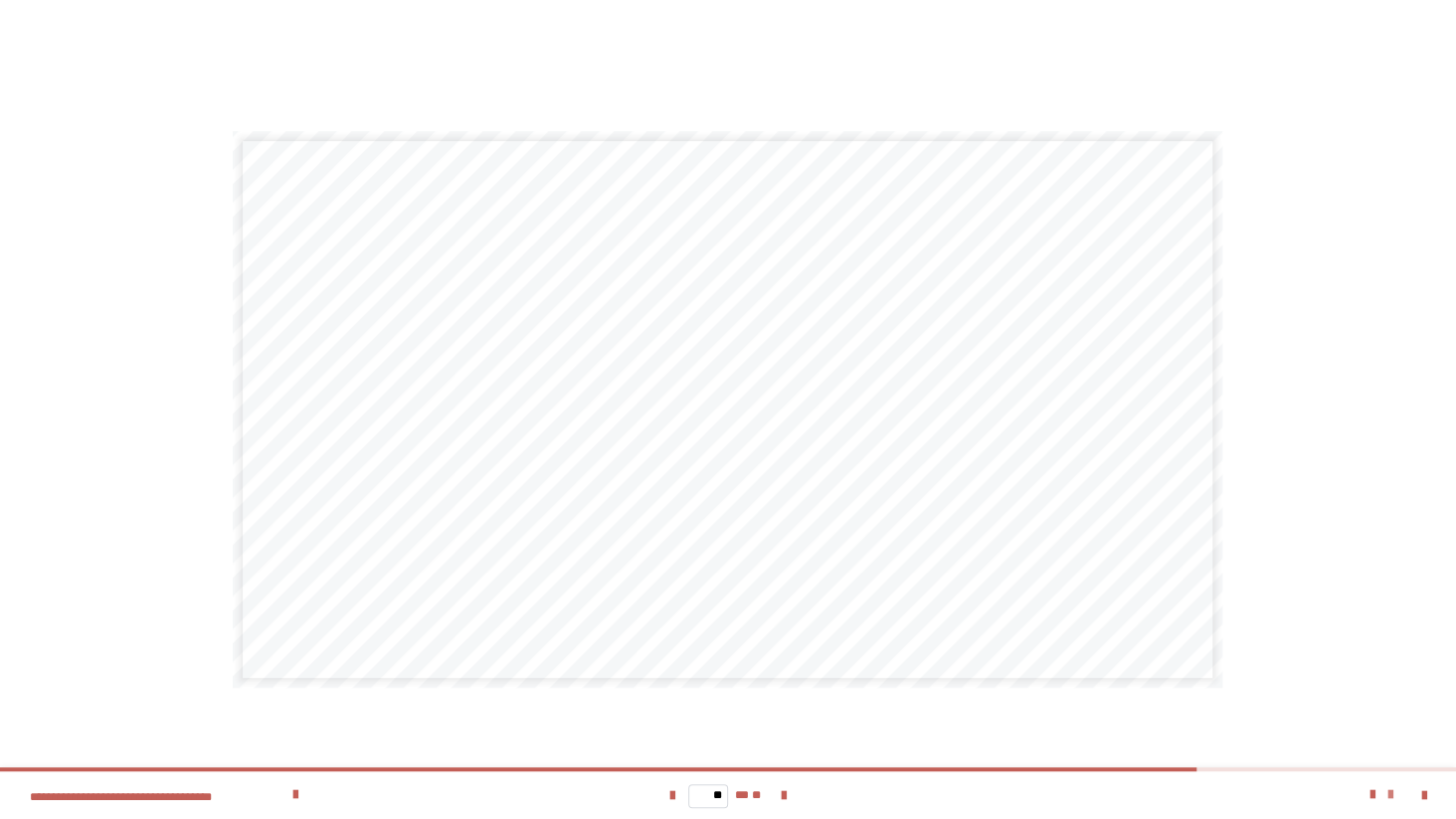 click at bounding box center [1390, 795] 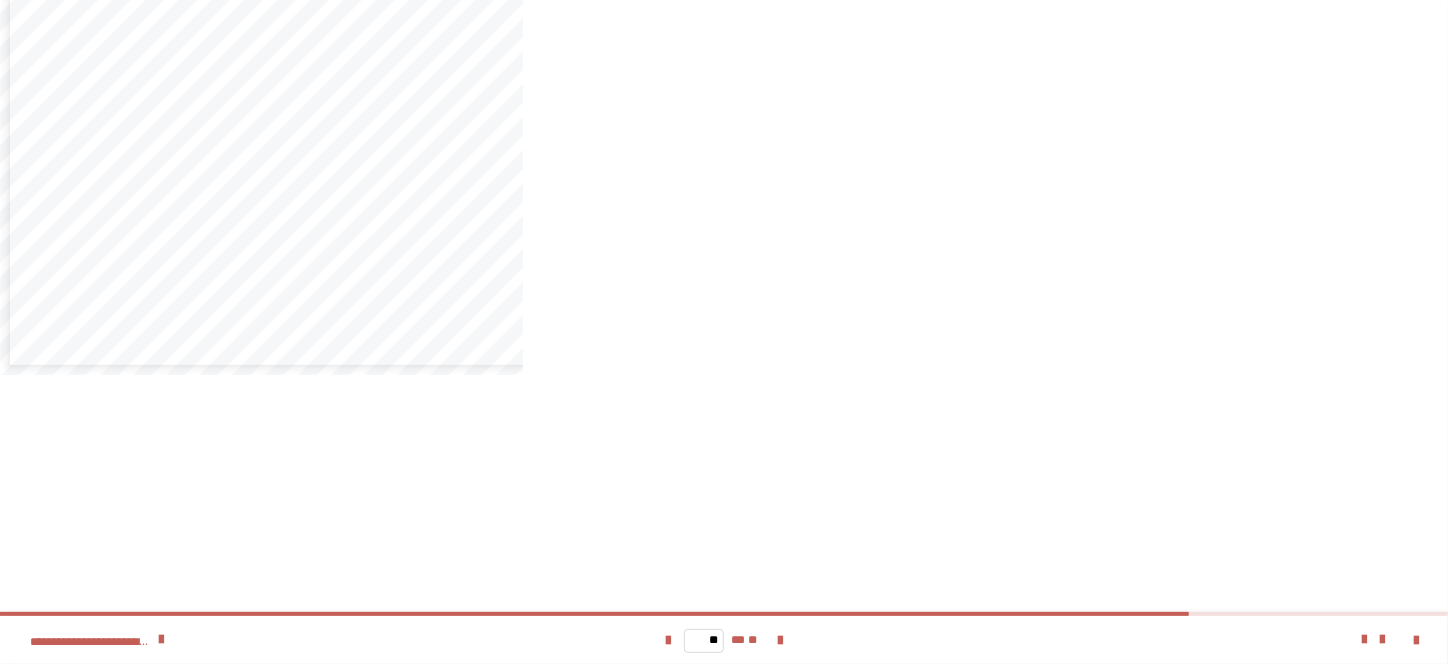 scroll, scrollTop: 0, scrollLeft: 0, axis: both 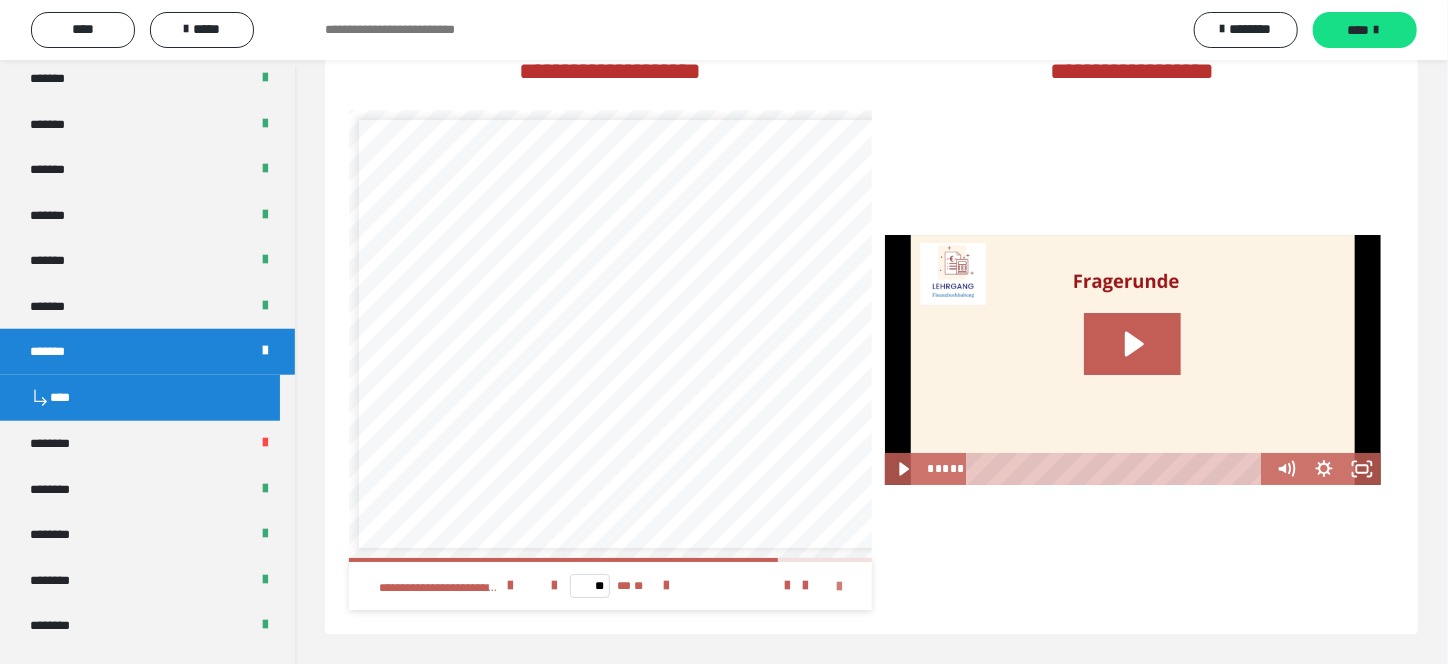 click at bounding box center (840, 587) 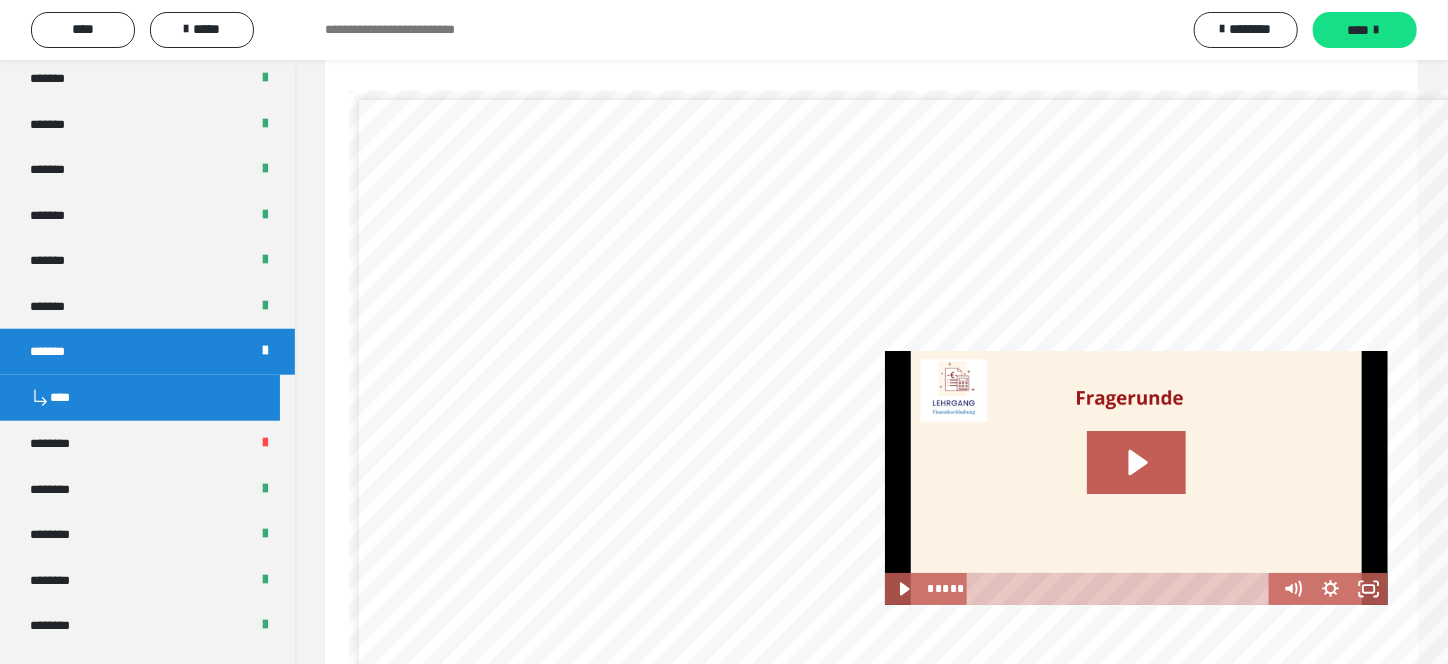 scroll, scrollTop: 3384, scrollLeft: 0, axis: vertical 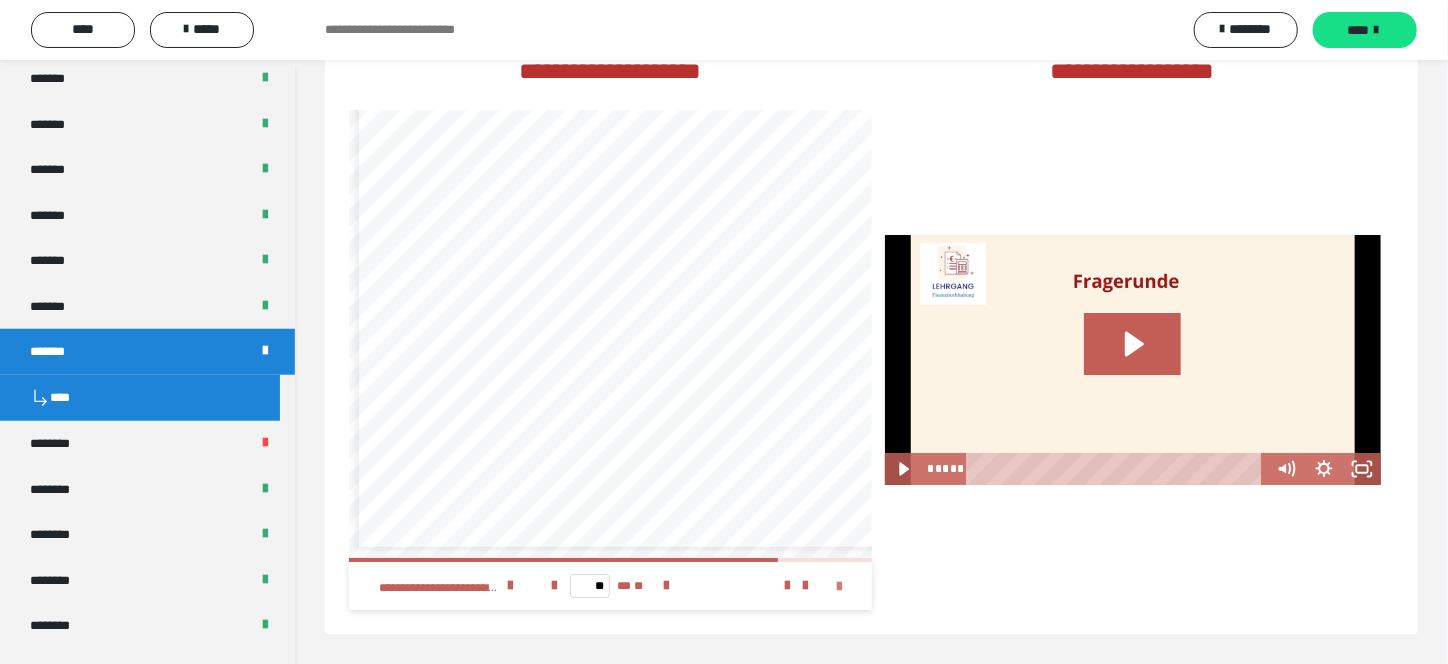 click at bounding box center [840, 587] 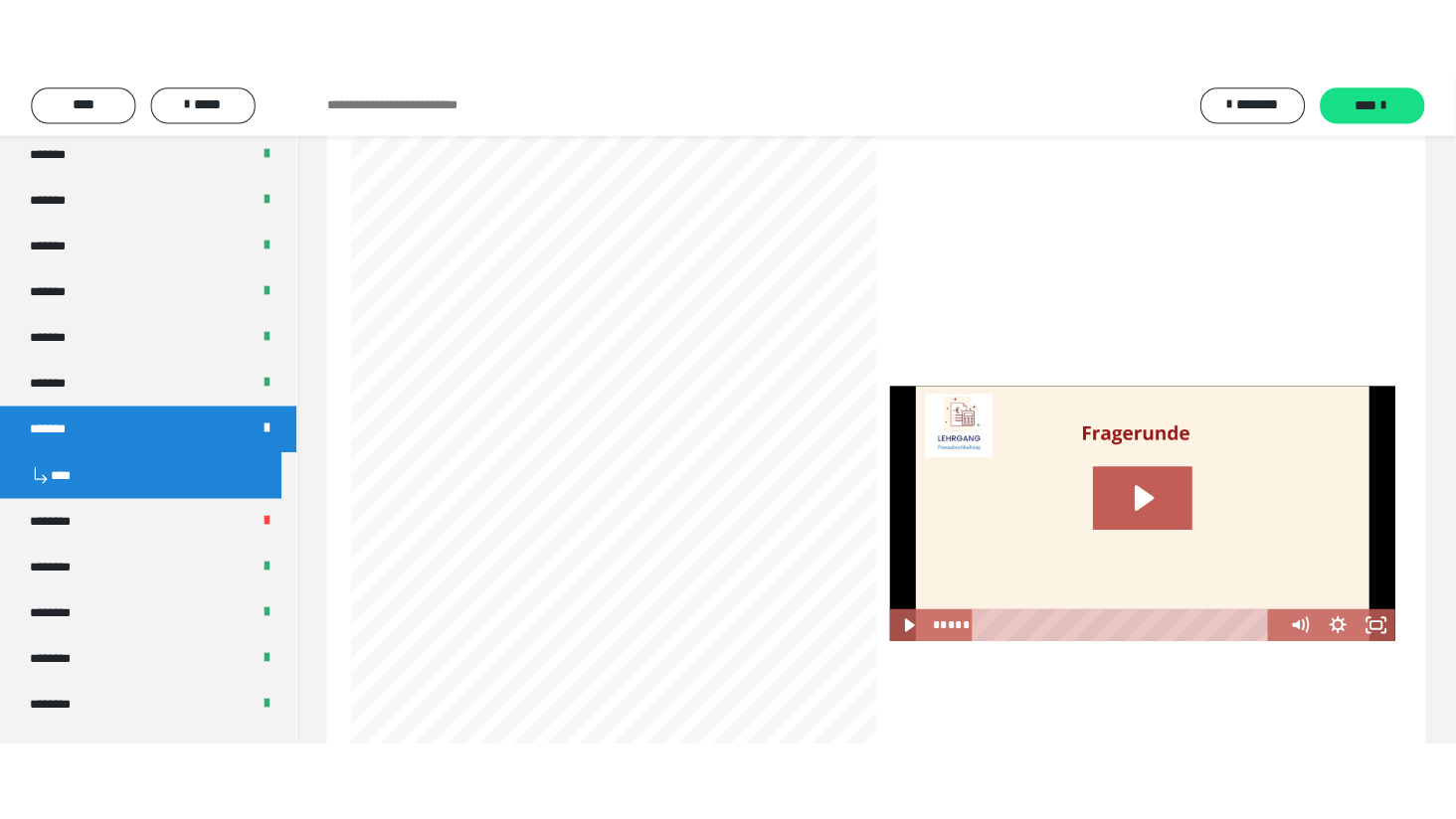 scroll, scrollTop: 3363, scrollLeft: 0, axis: vertical 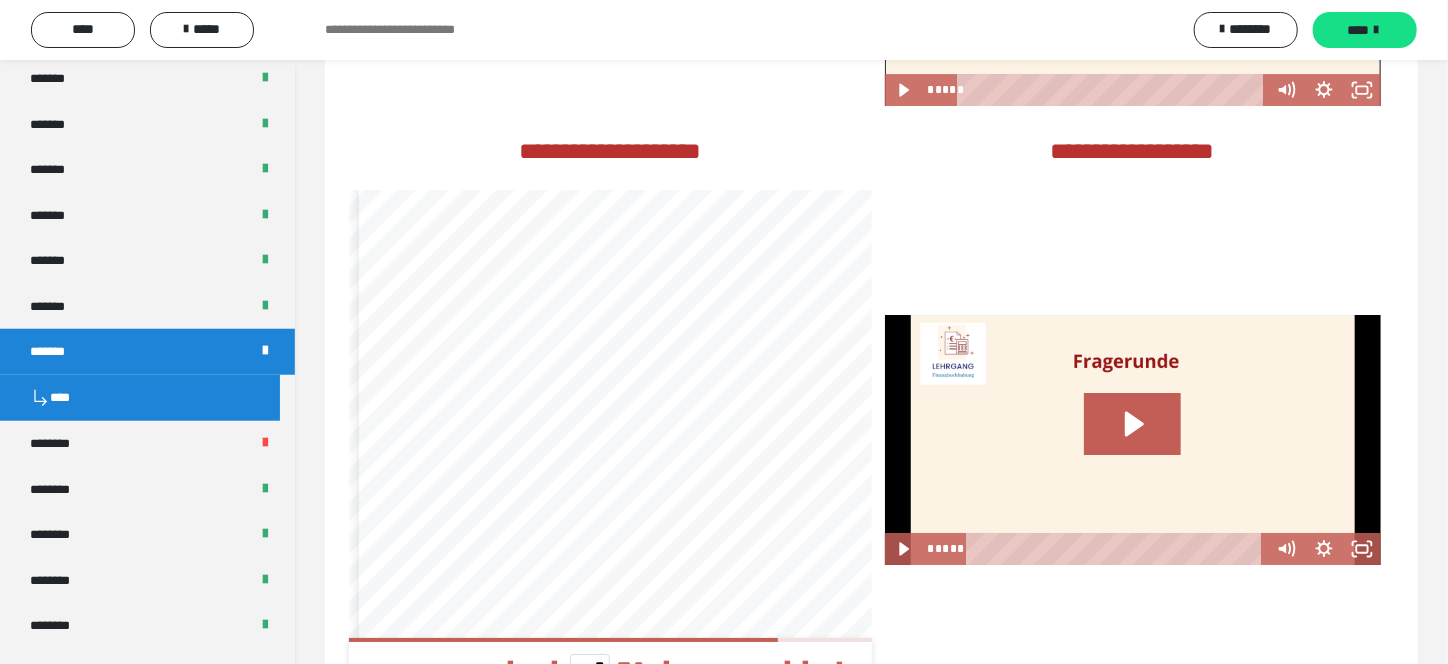 click on "**********" at bounding box center (610, -33) 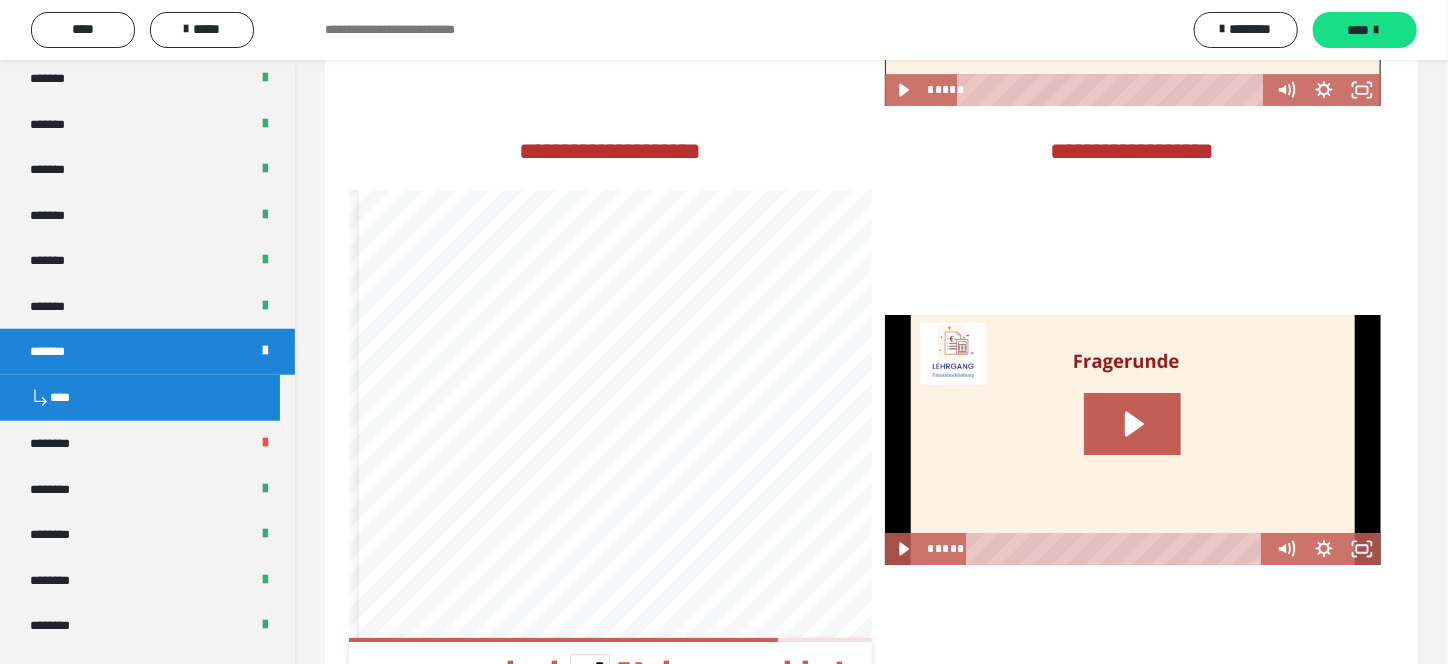 scroll, scrollTop: 286, scrollLeft: 0, axis: vertical 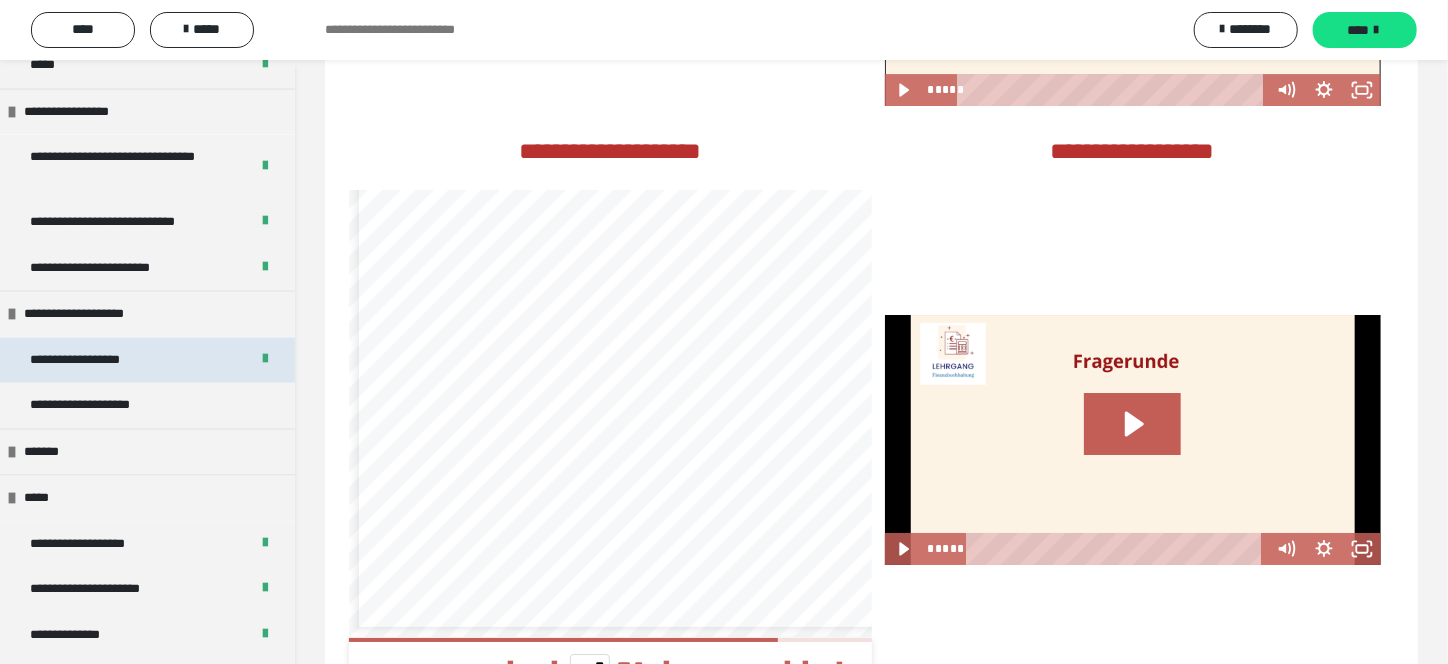 click on "**********" at bounding box center [98, 360] 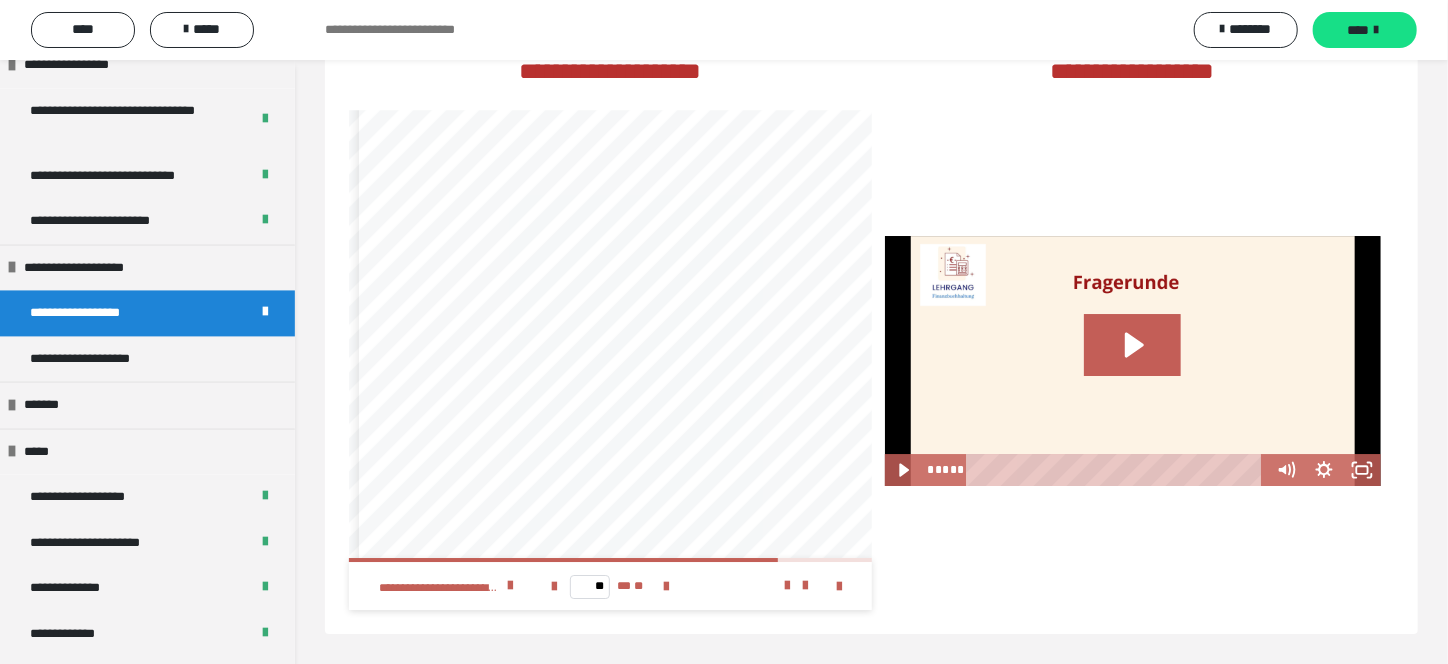 scroll, scrollTop: 3003, scrollLeft: 0, axis: vertical 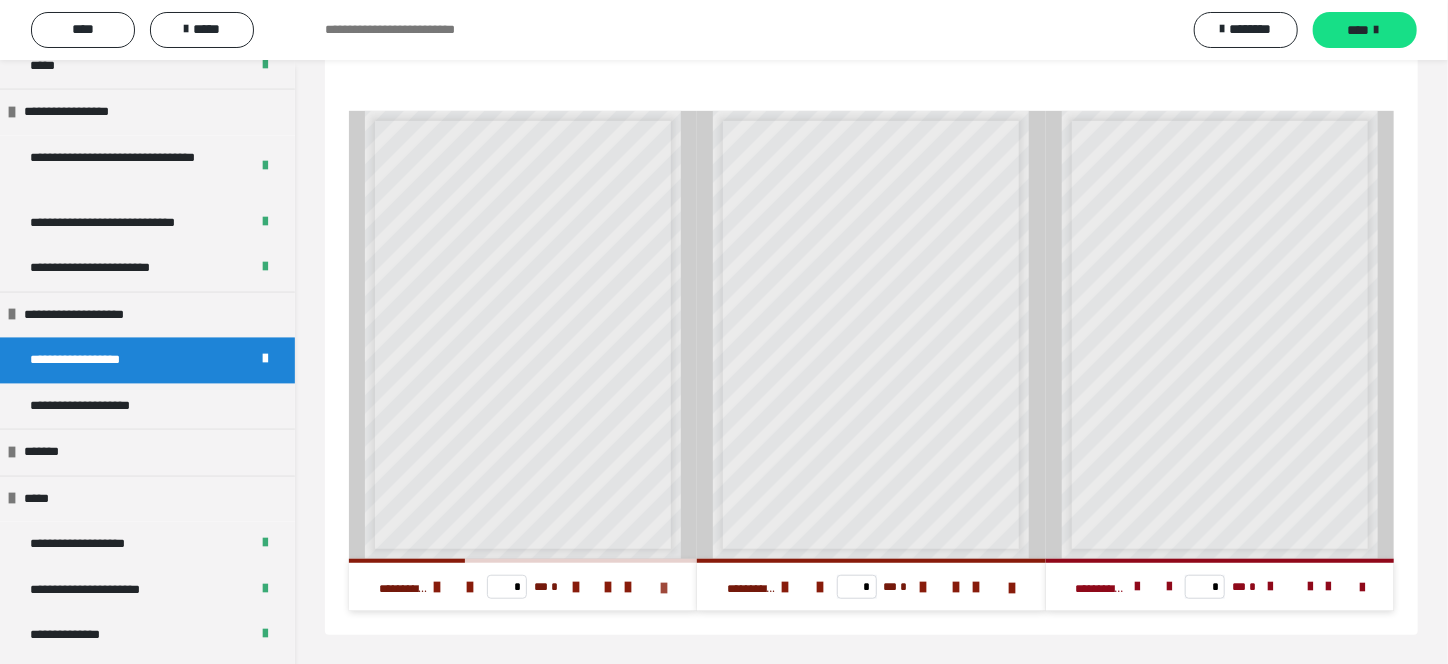 click at bounding box center (664, 588) 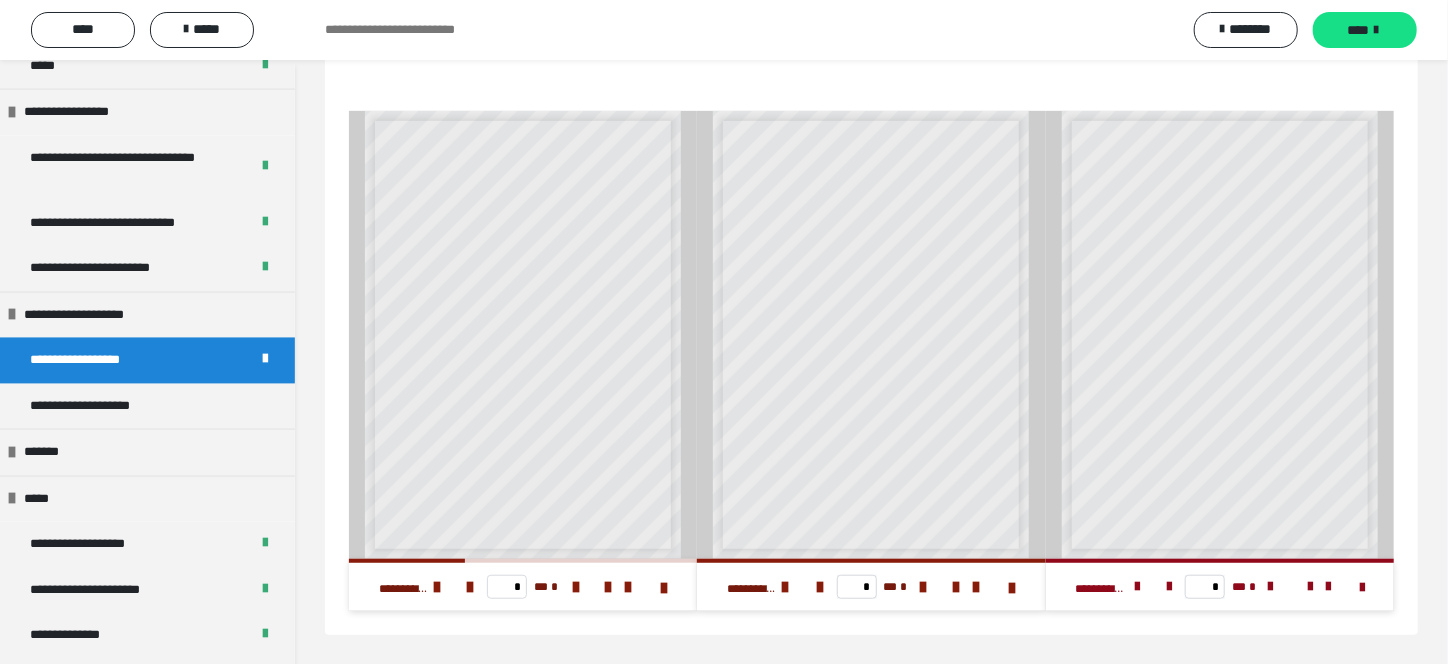 scroll, scrollTop: 346, scrollLeft: 0, axis: vertical 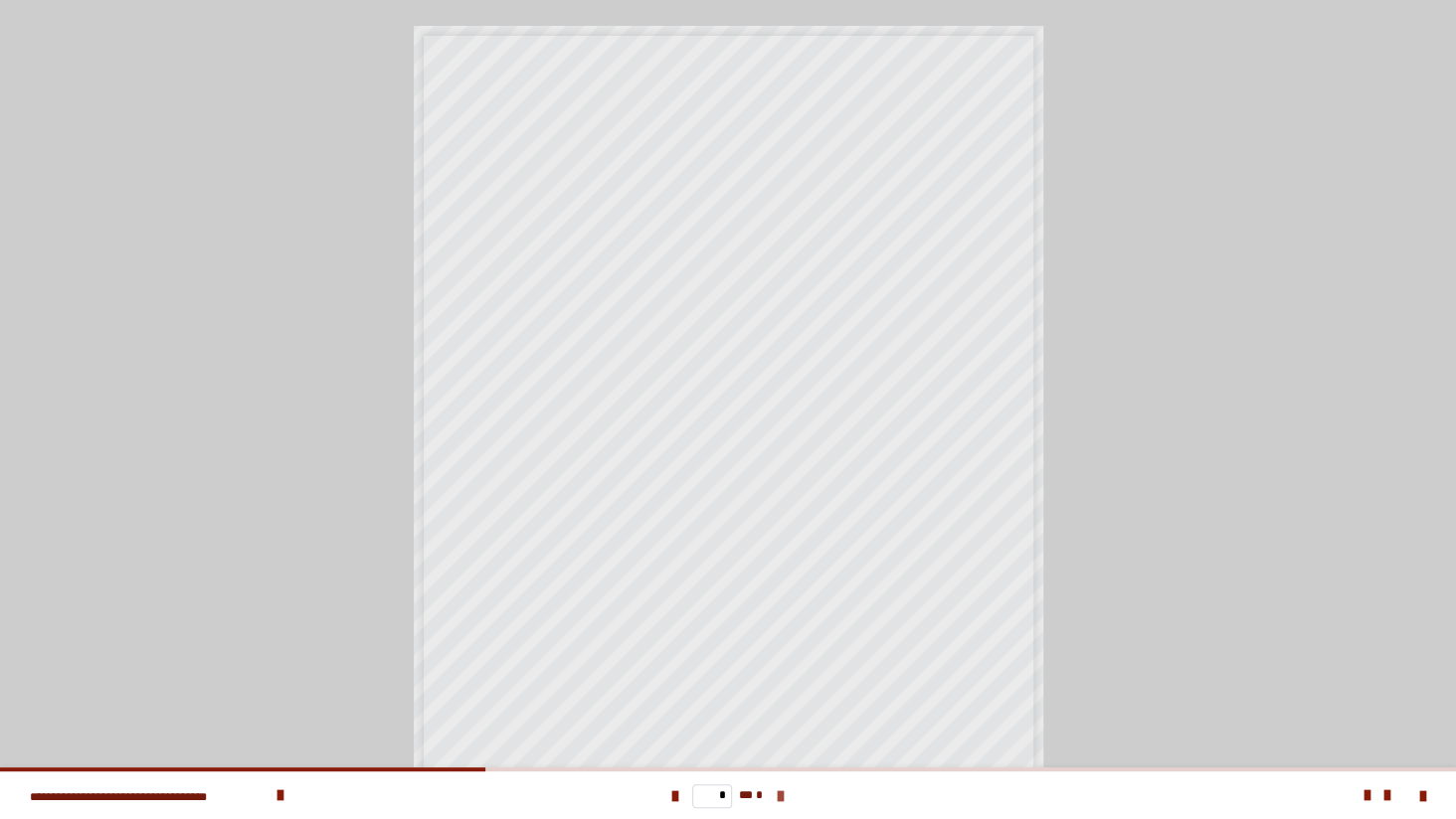 click at bounding box center (781, 796) 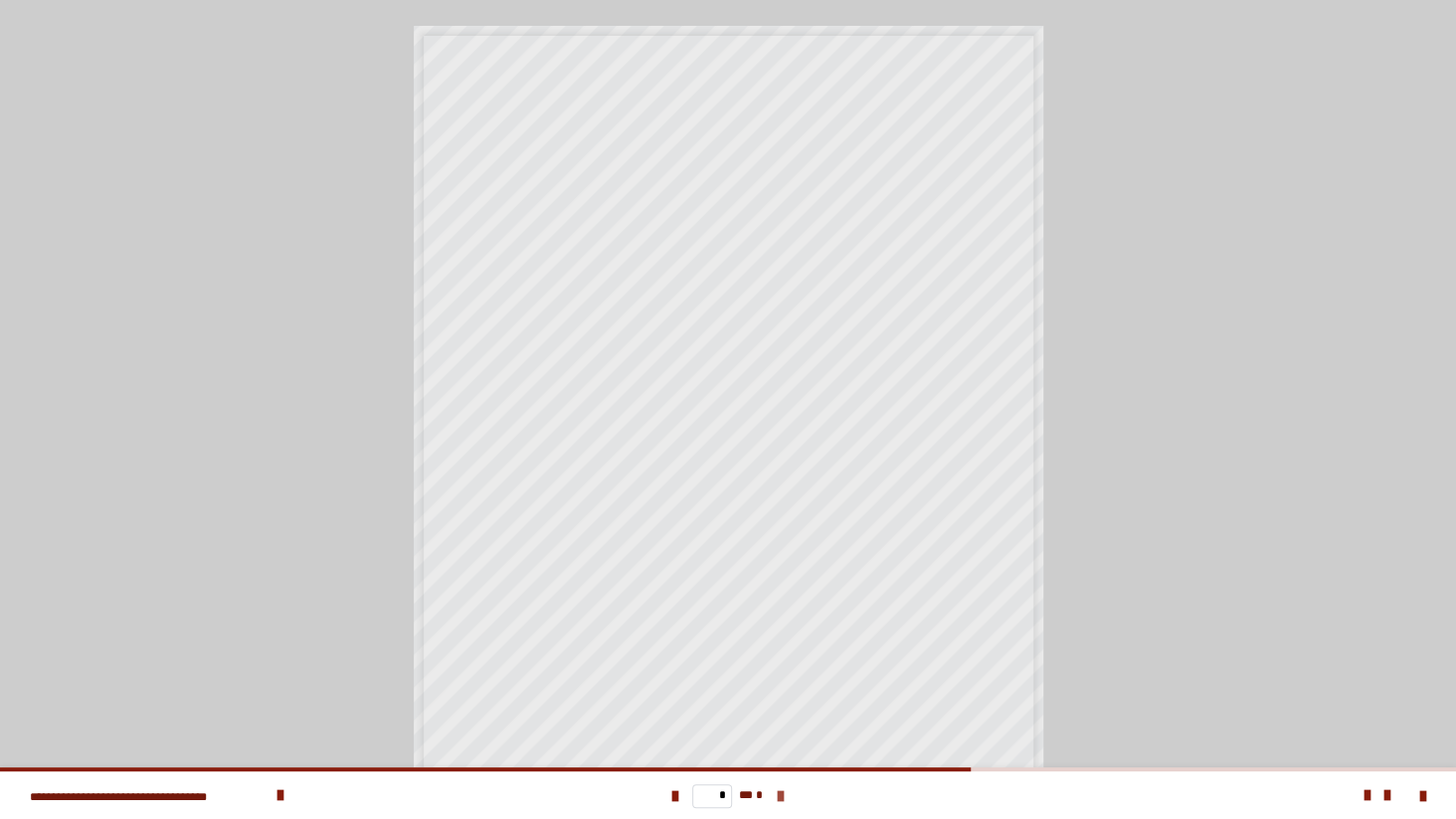 click at bounding box center (781, 796) 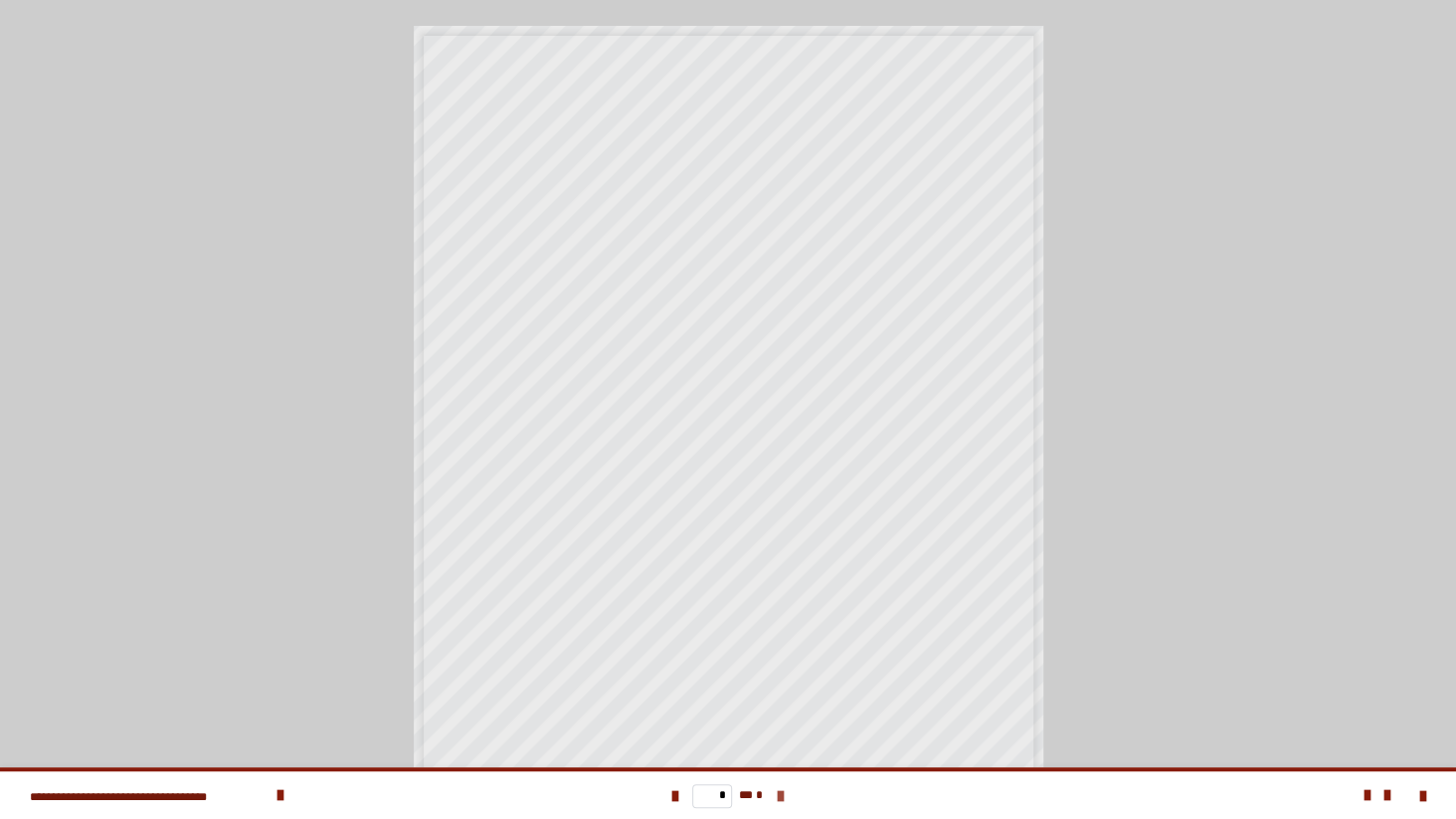 click on "* ** *" at bounding box center (728, 795) 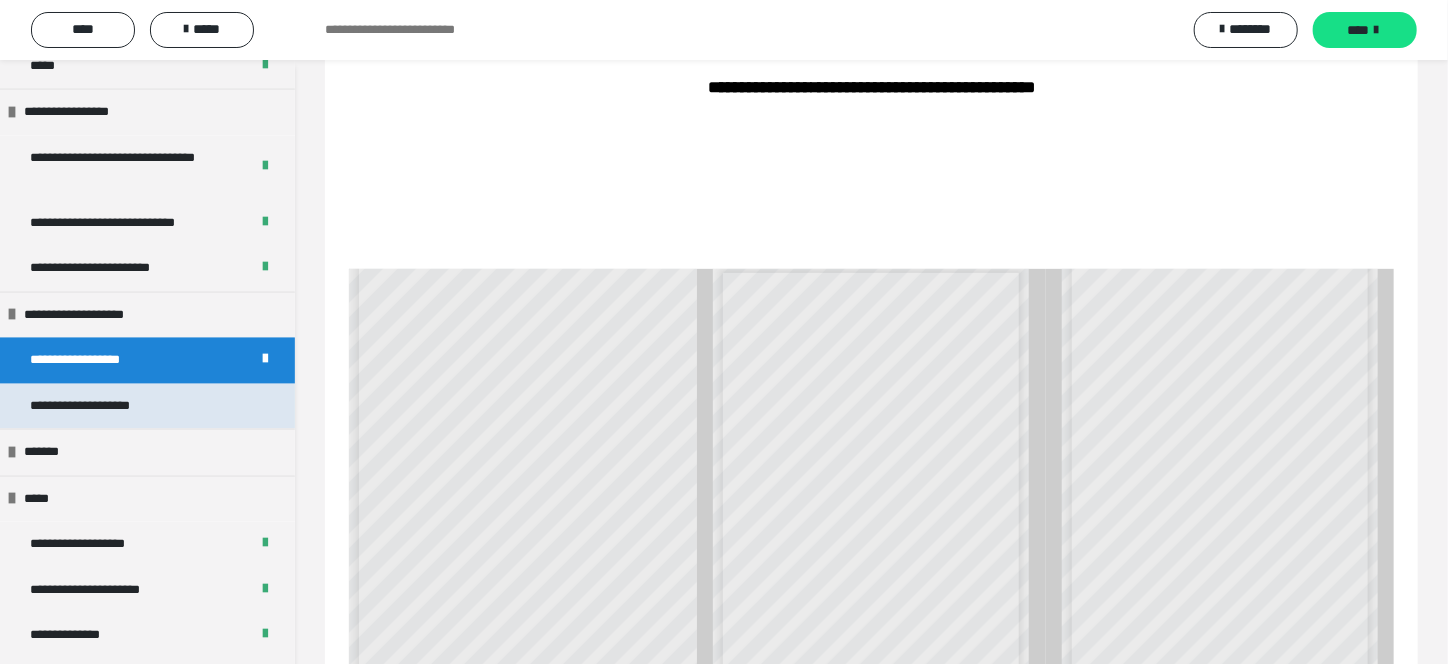 click on "**********" at bounding box center (102, 407) 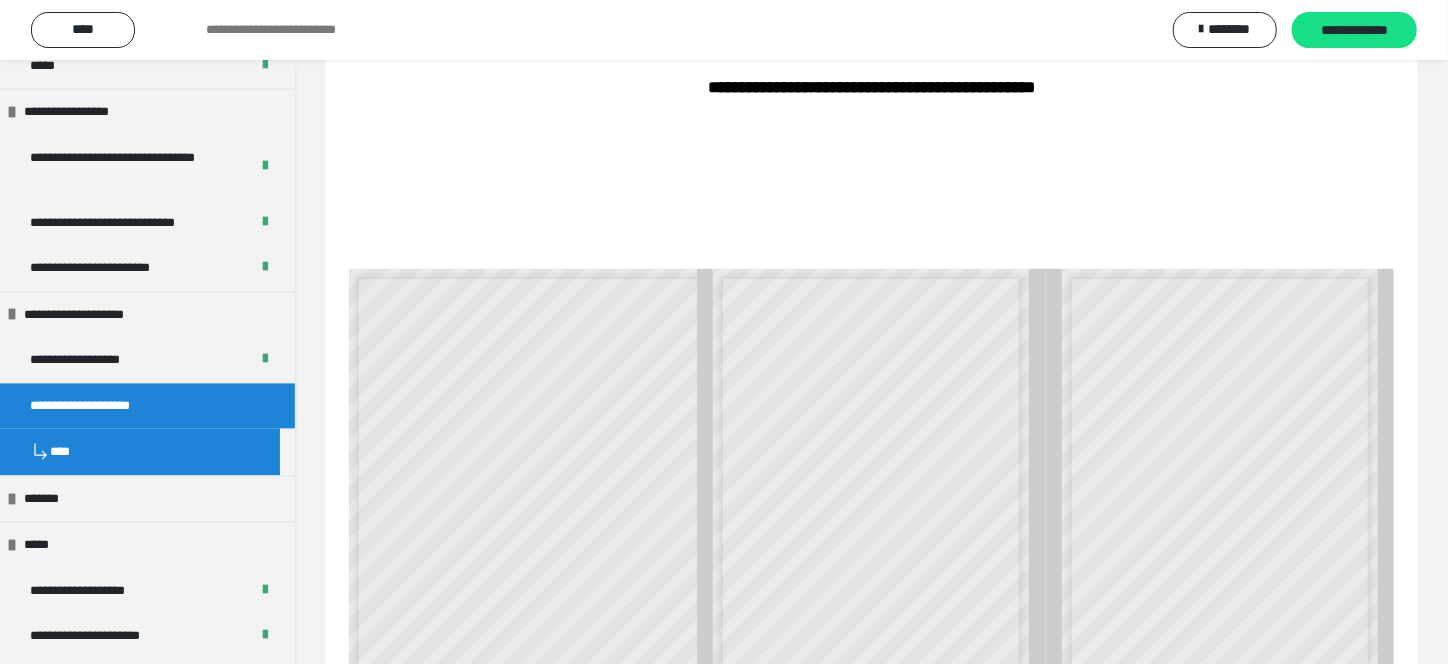 scroll, scrollTop: 60, scrollLeft: 0, axis: vertical 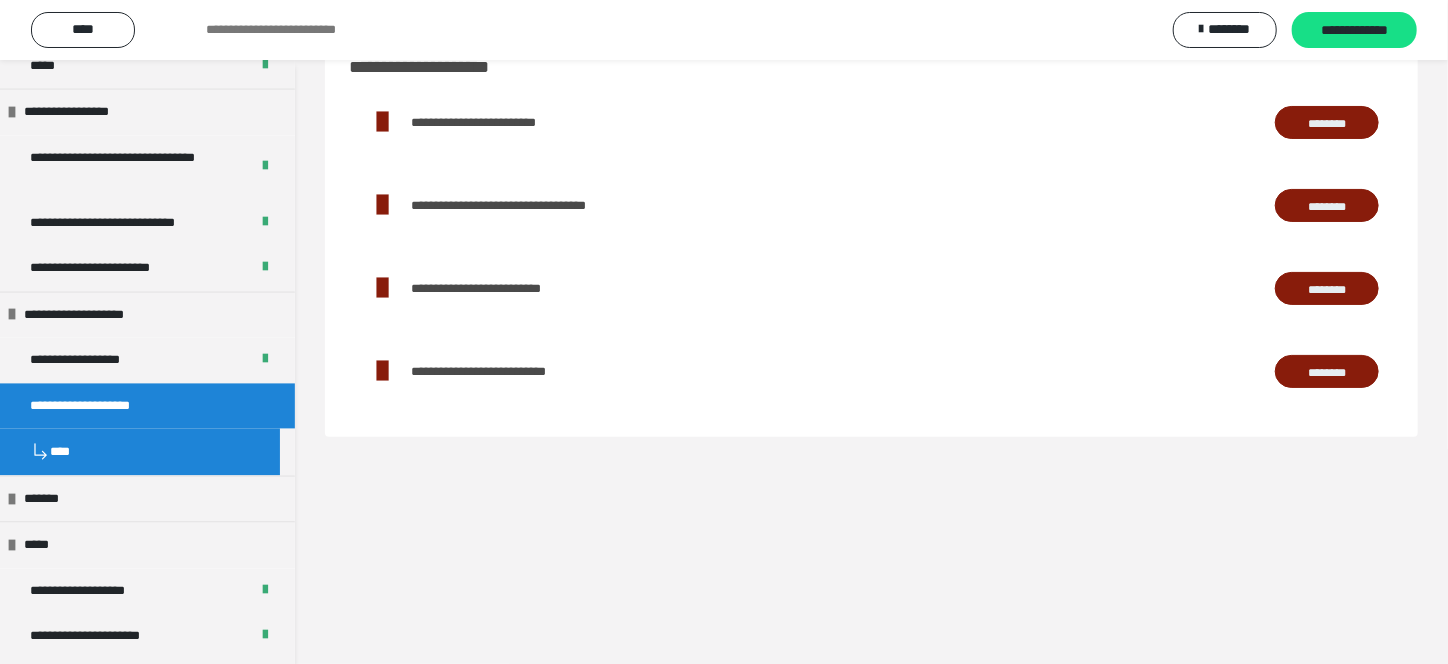 click on "********" at bounding box center [1327, 123] 